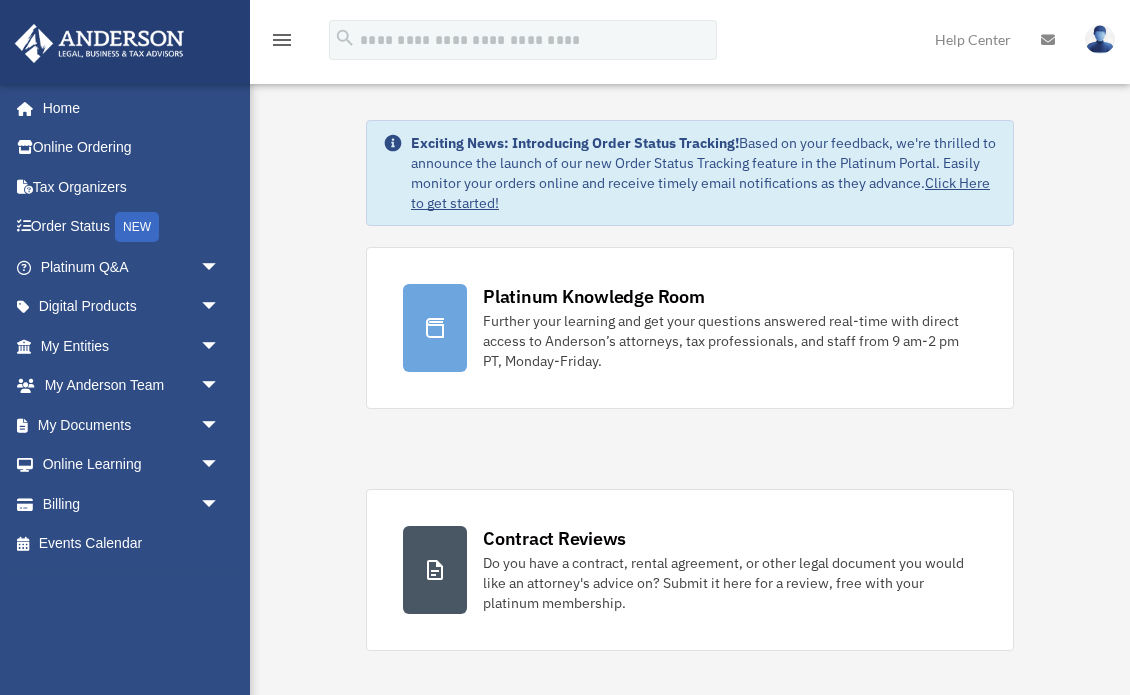 scroll, scrollTop: 0, scrollLeft: 0, axis: both 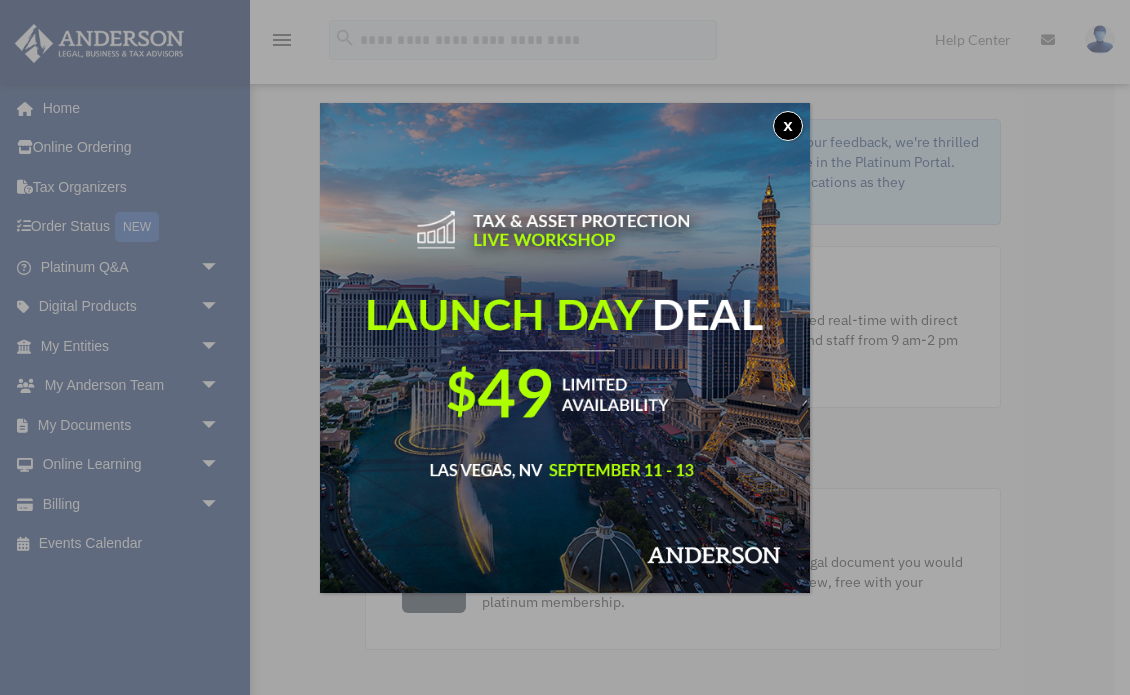 click on "x" at bounding box center (788, 126) 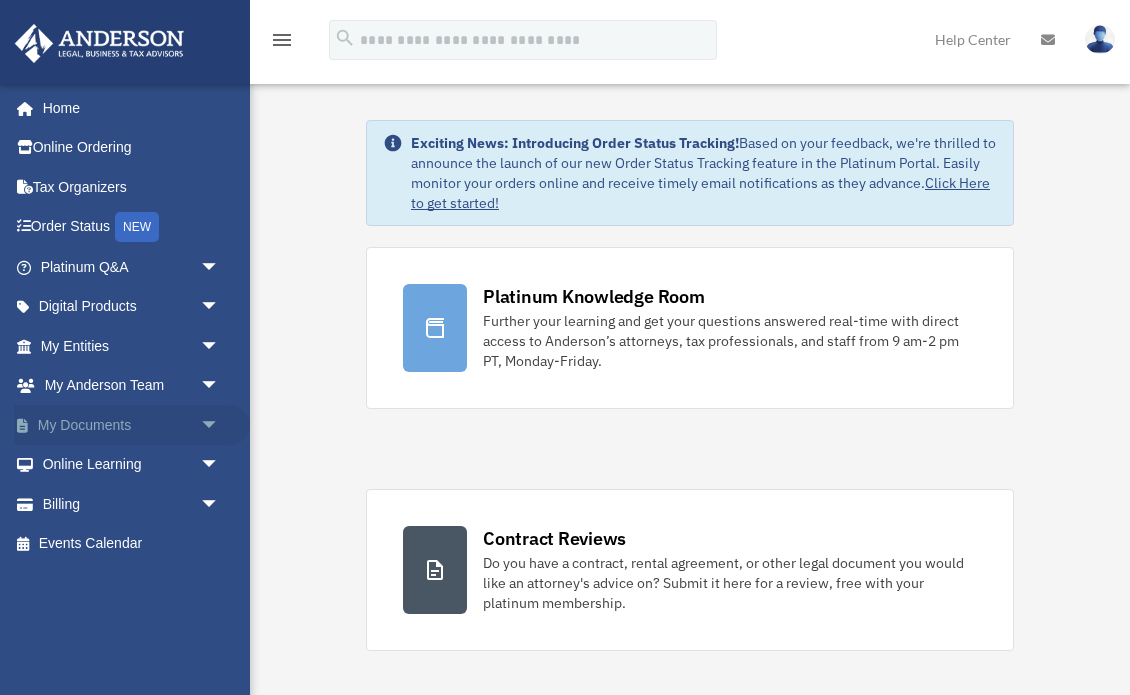 click on "My Documents arrow_drop_down" at bounding box center [132, 425] 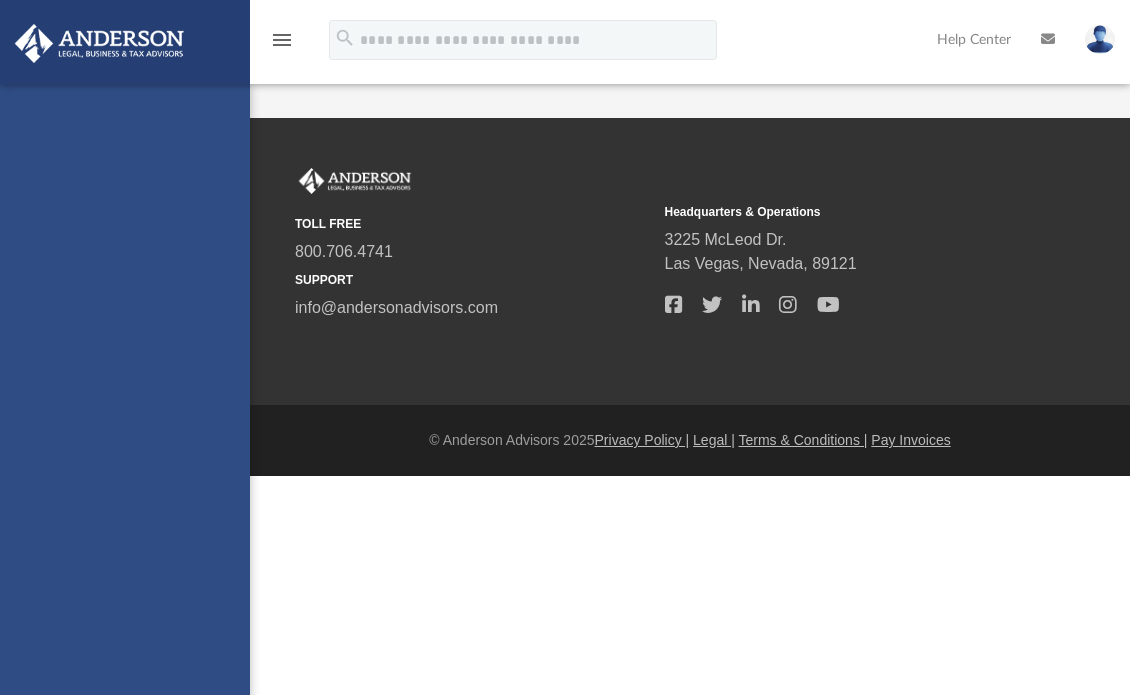 scroll, scrollTop: 0, scrollLeft: 0, axis: both 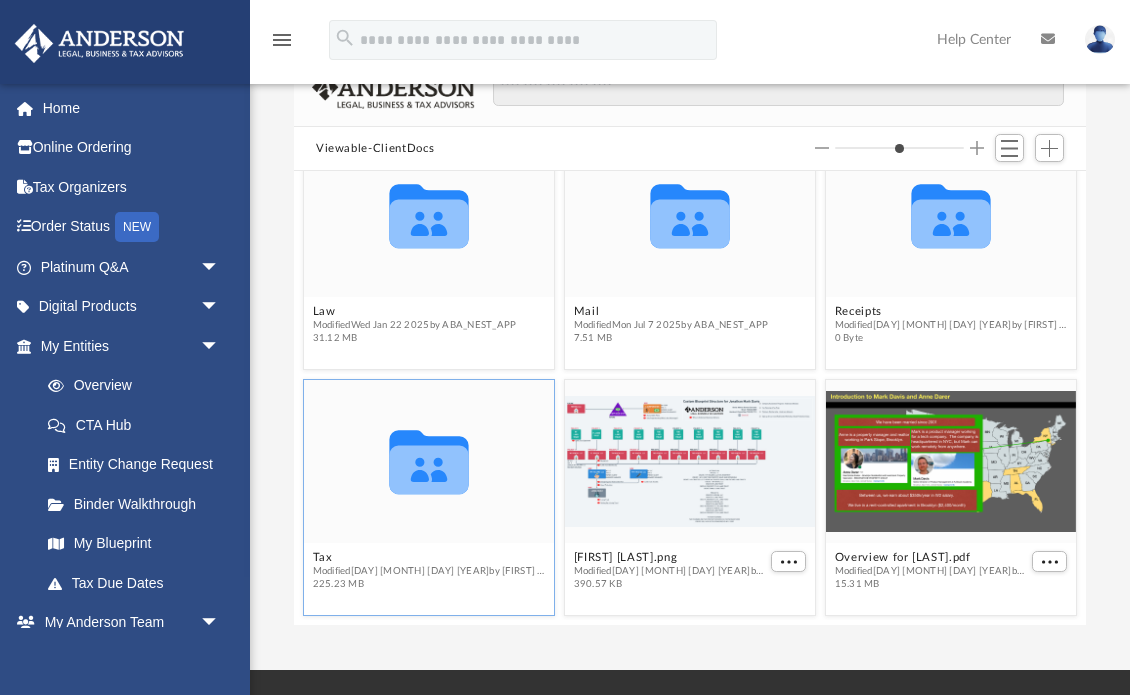 click 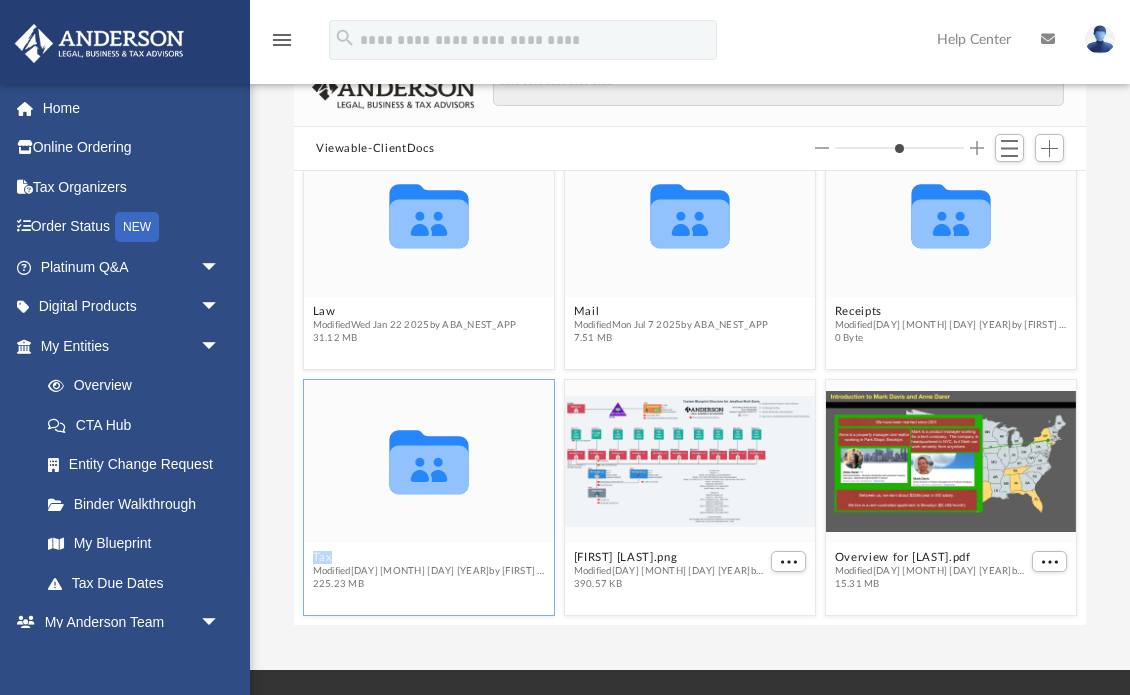click 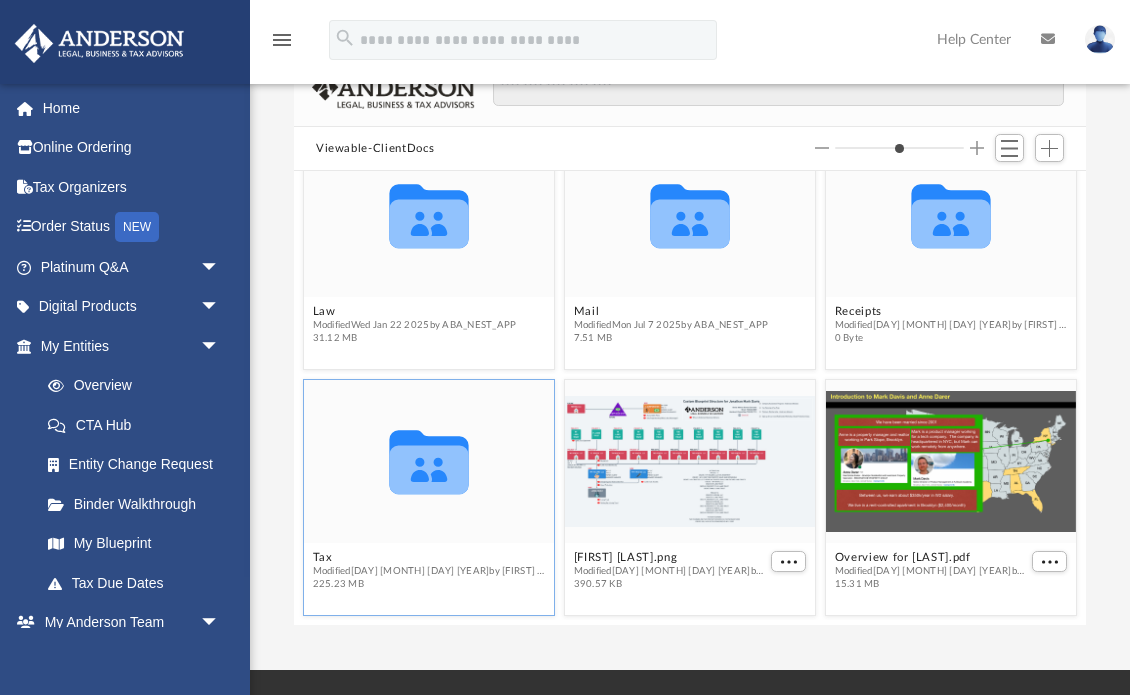 click 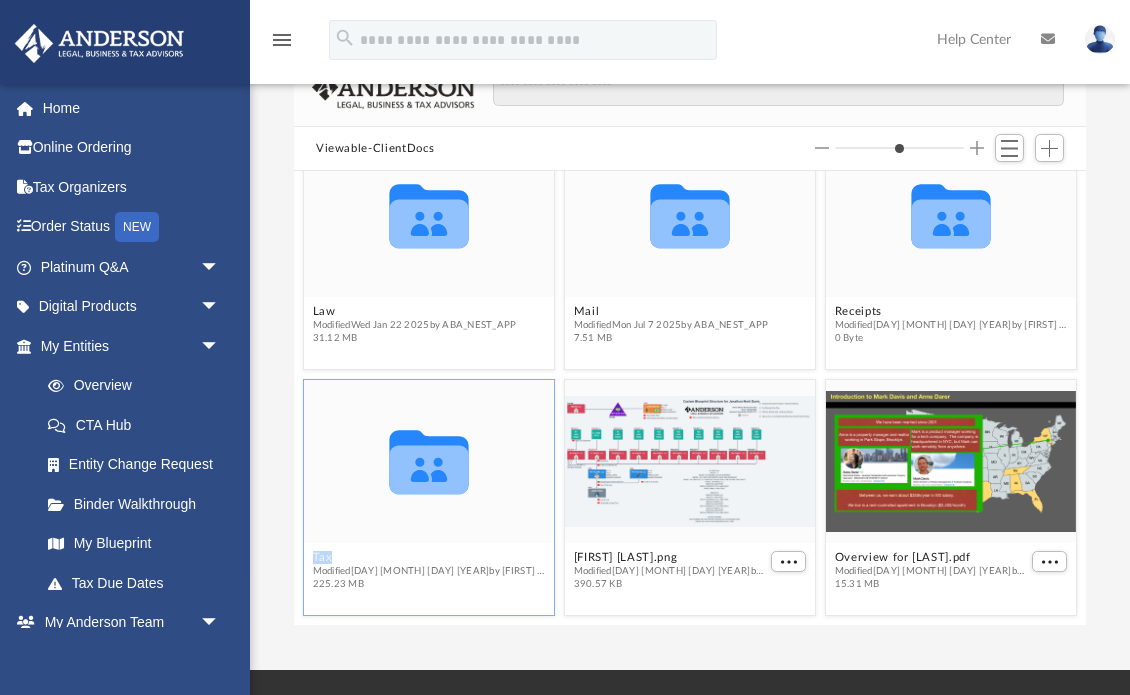 click 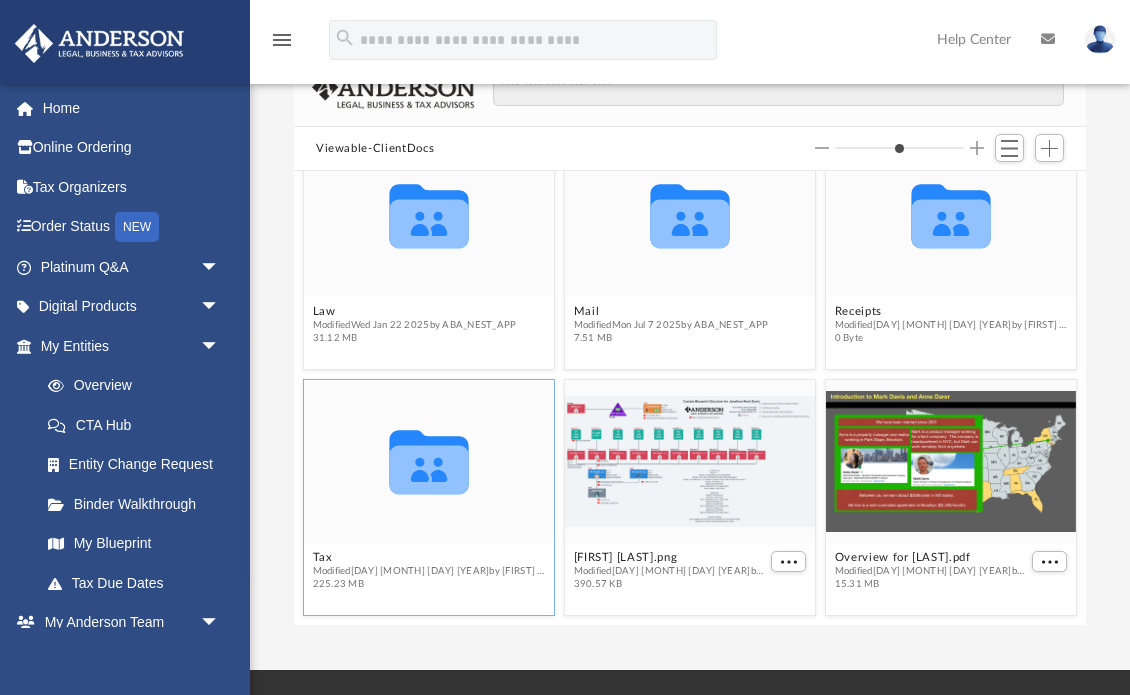 click 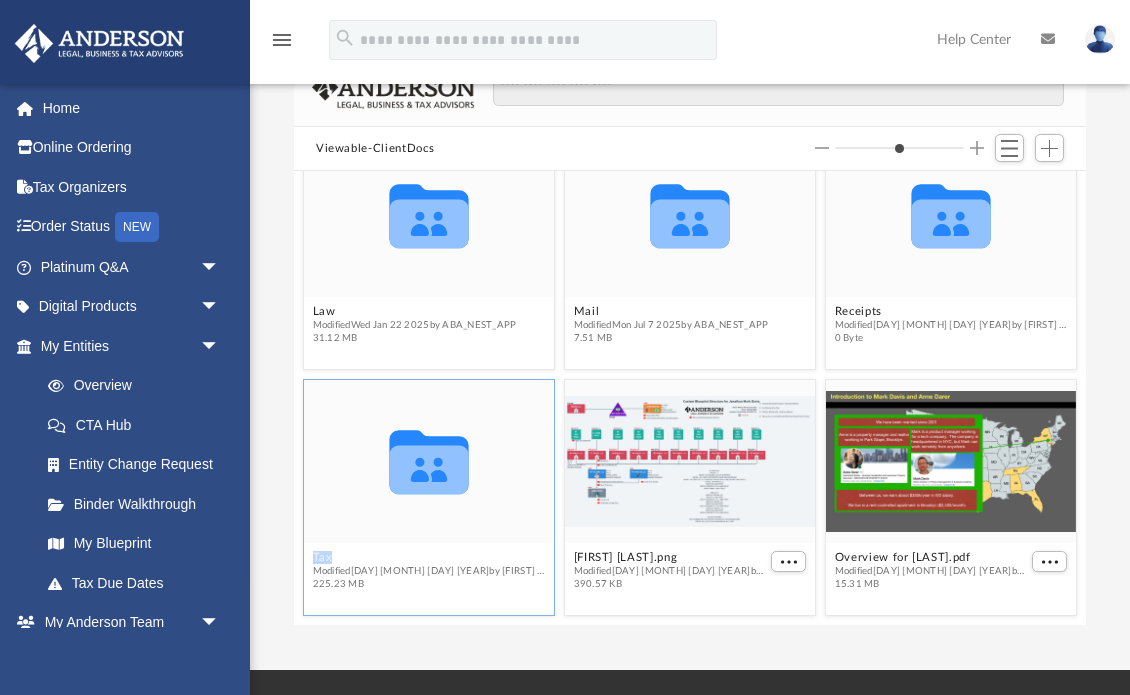 click 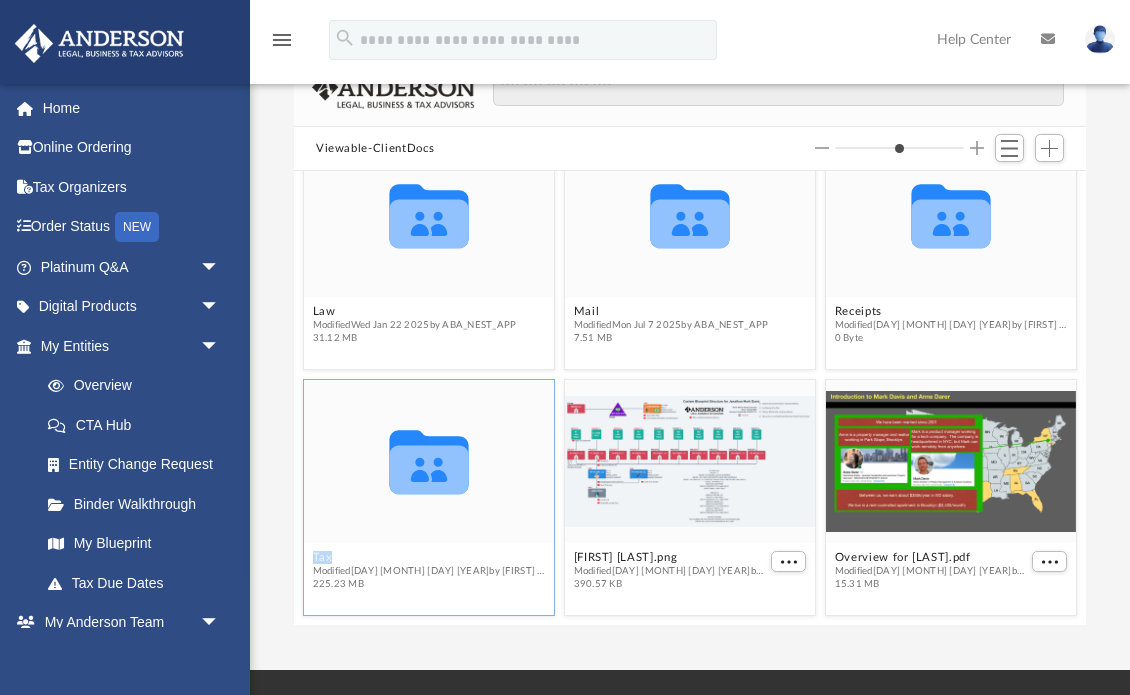 click 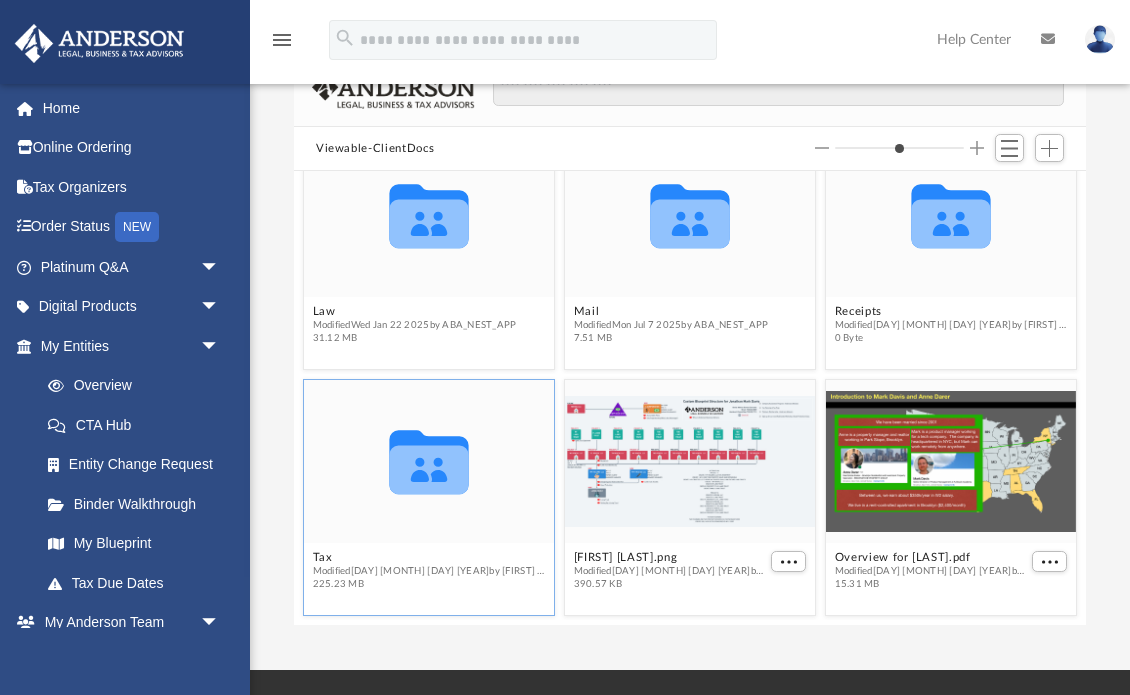 click 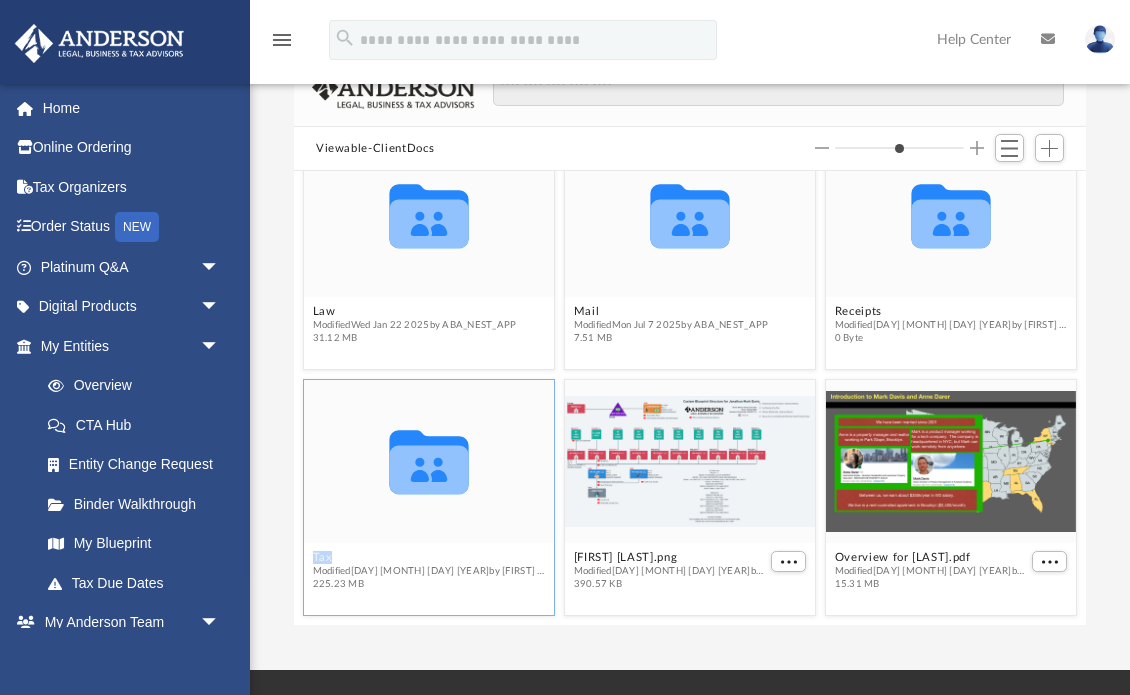 click 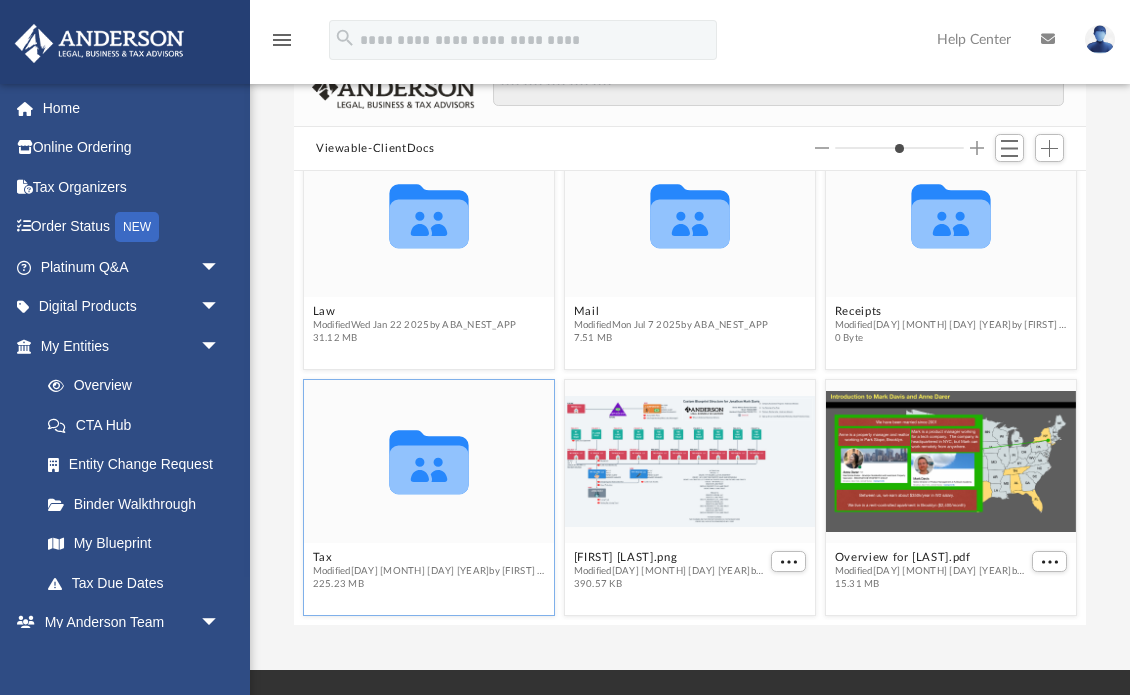 click 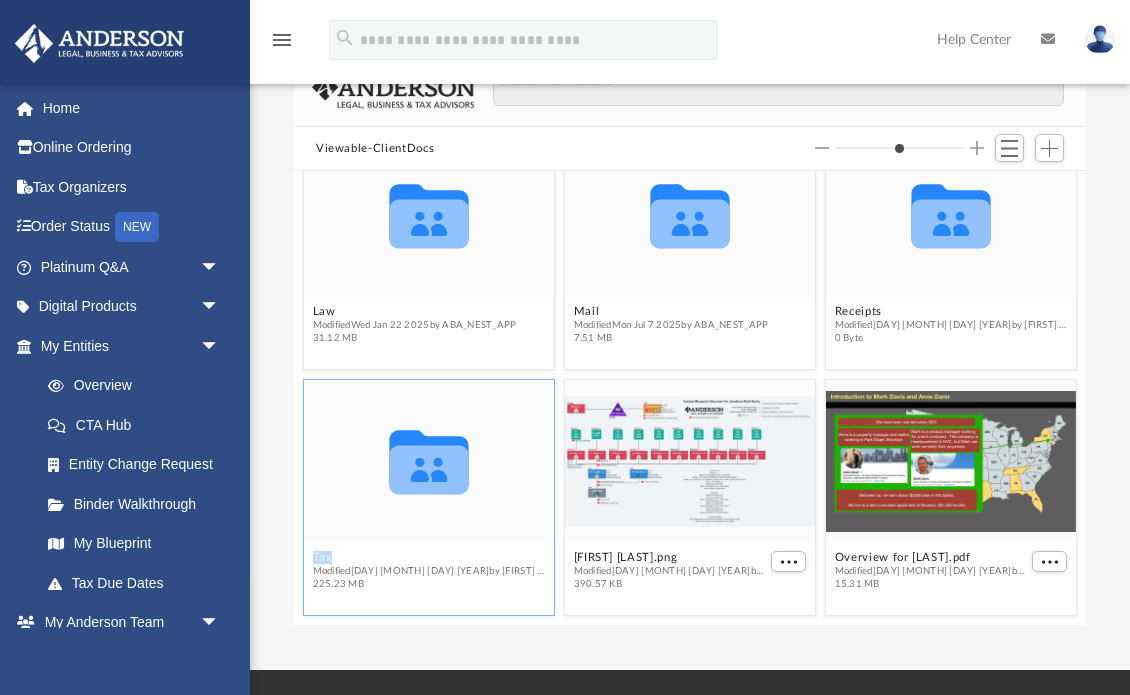 click 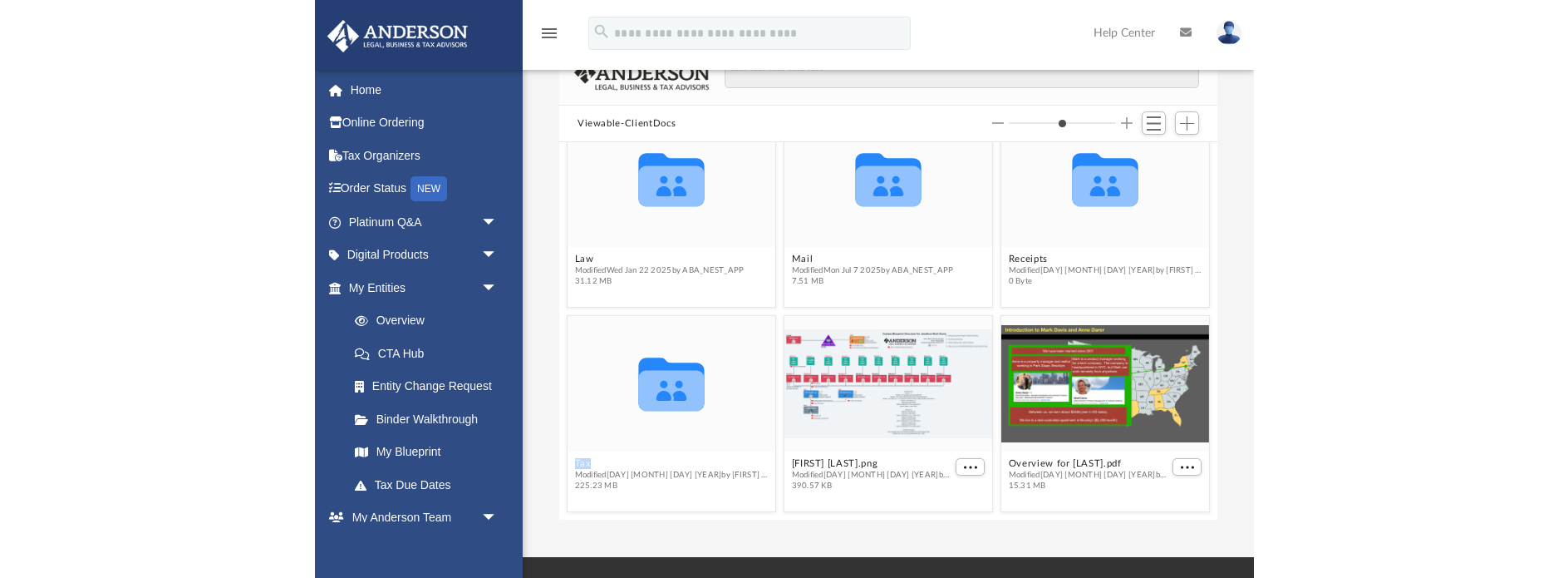 scroll, scrollTop: 121, scrollLeft: 0, axis: vertical 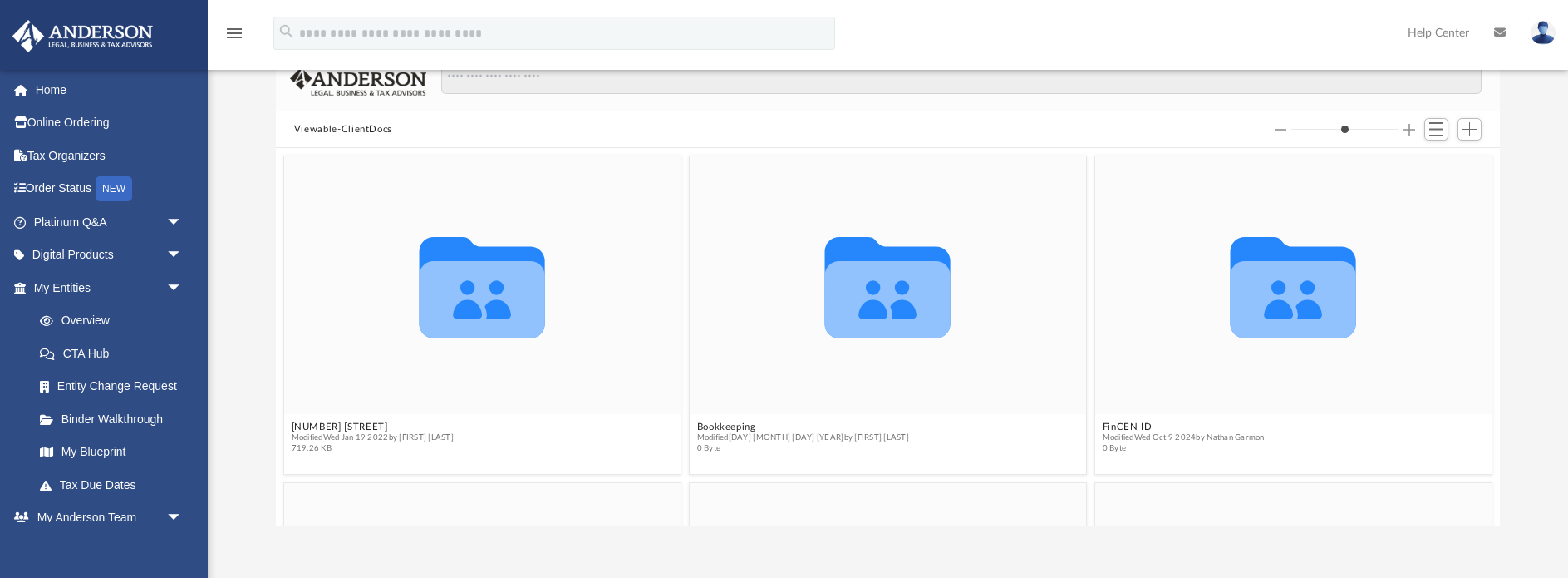 type on "*" 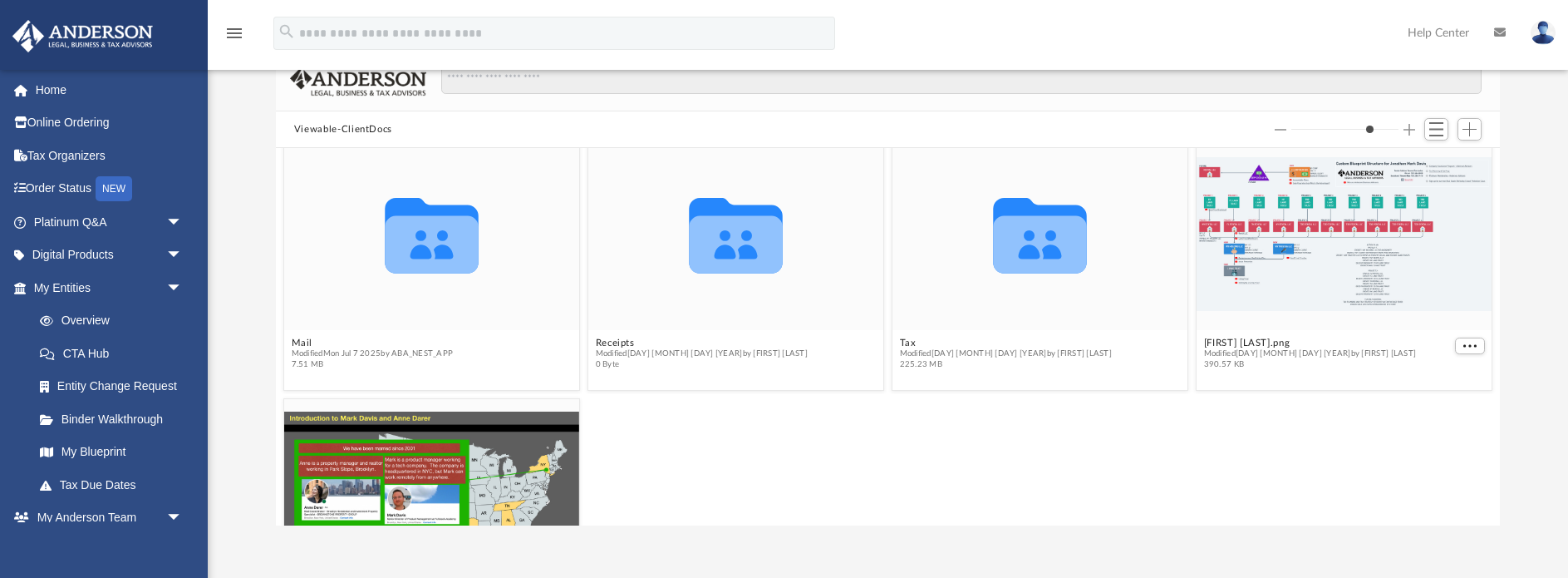 scroll, scrollTop: 284, scrollLeft: 0, axis: vertical 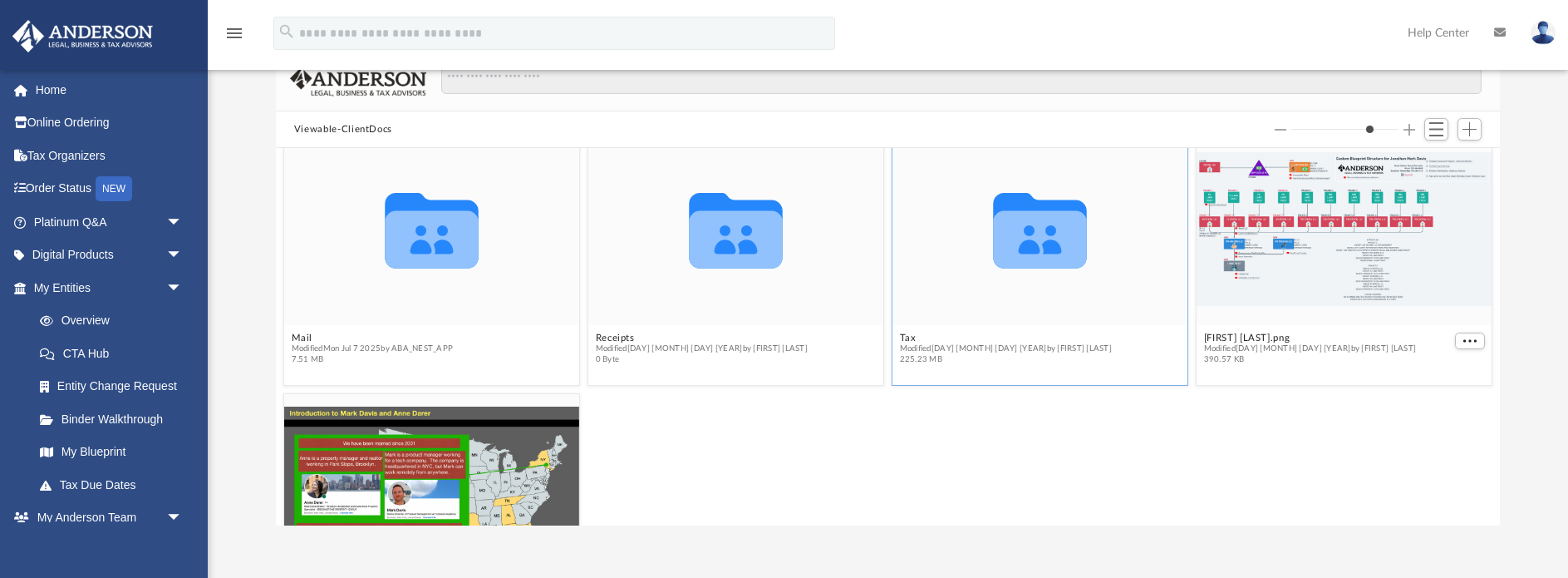 click 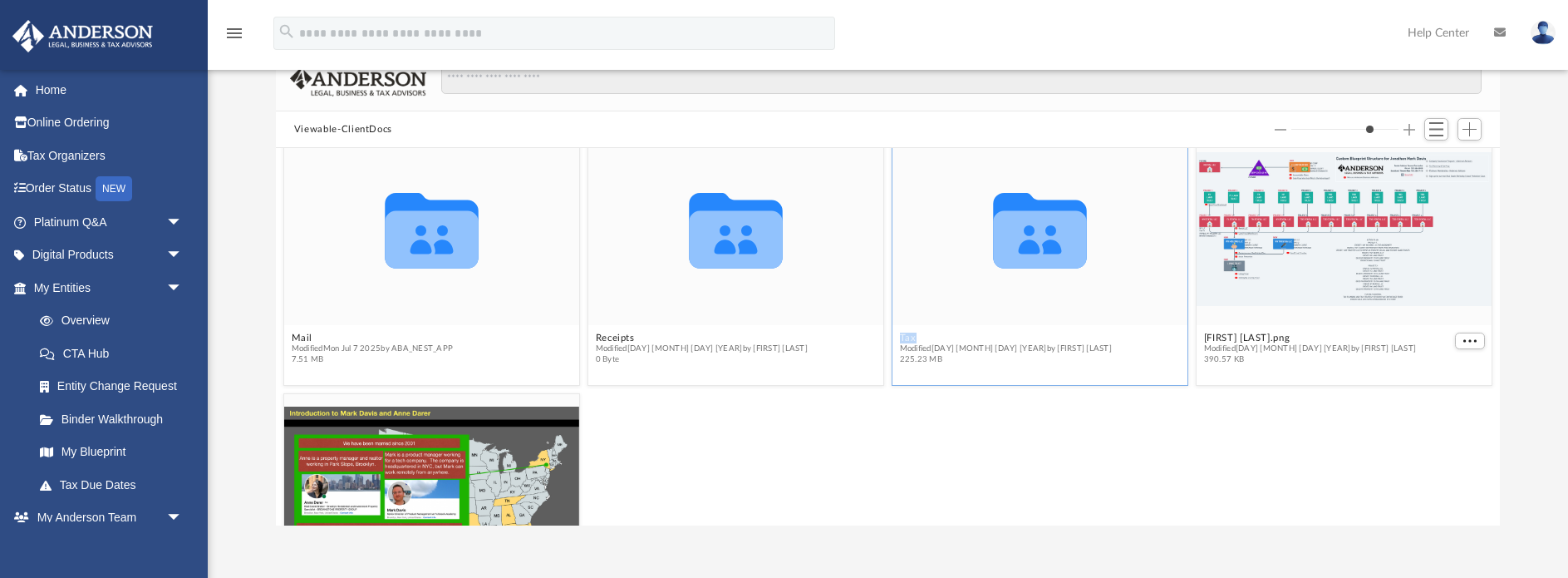 click 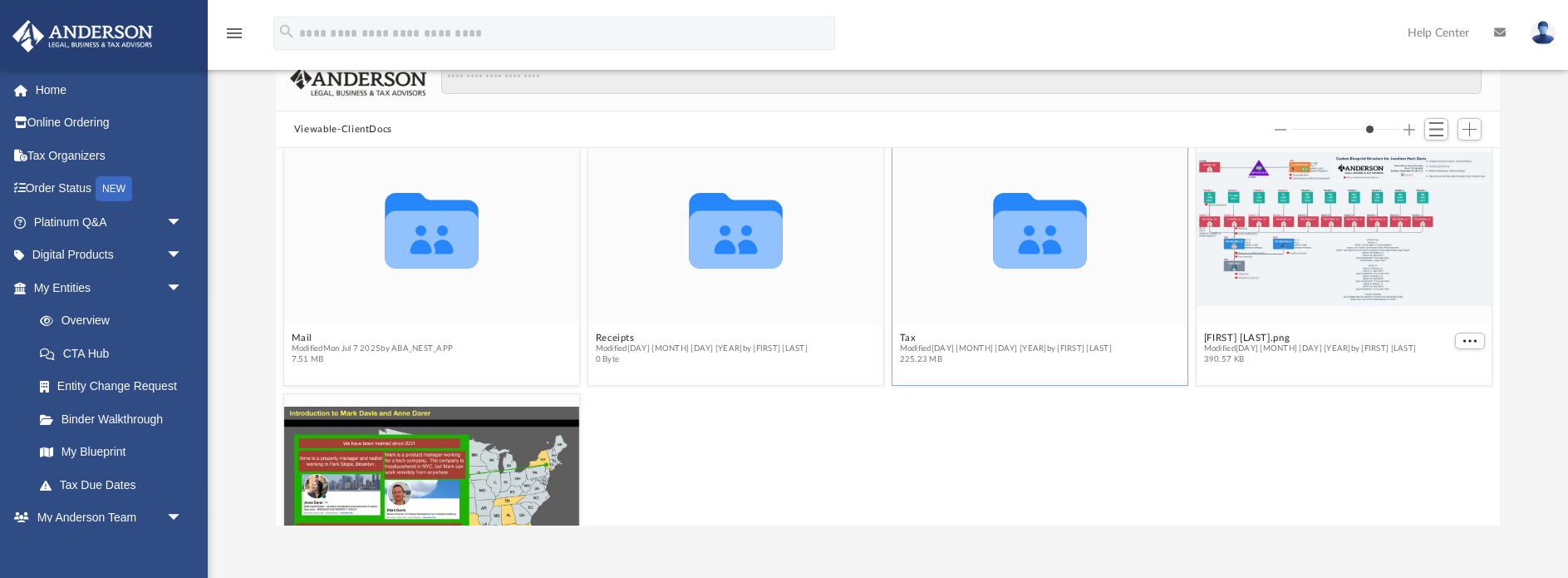 click 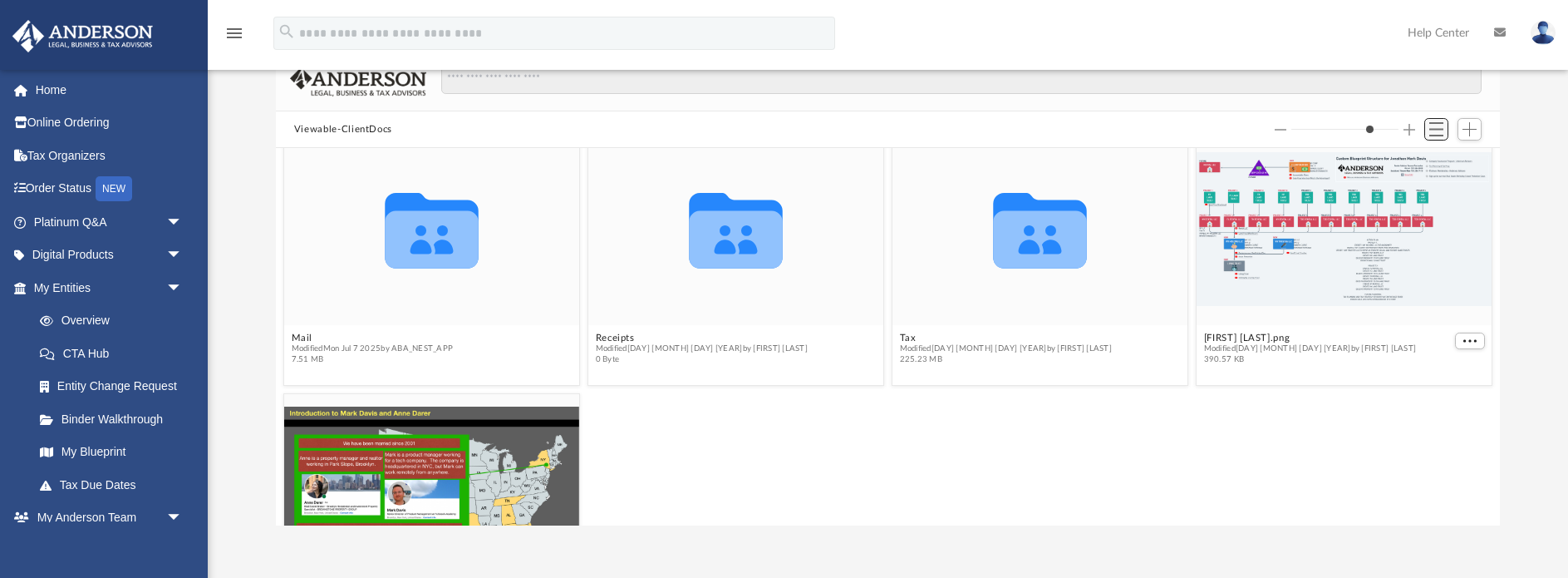click at bounding box center [1437, 130] 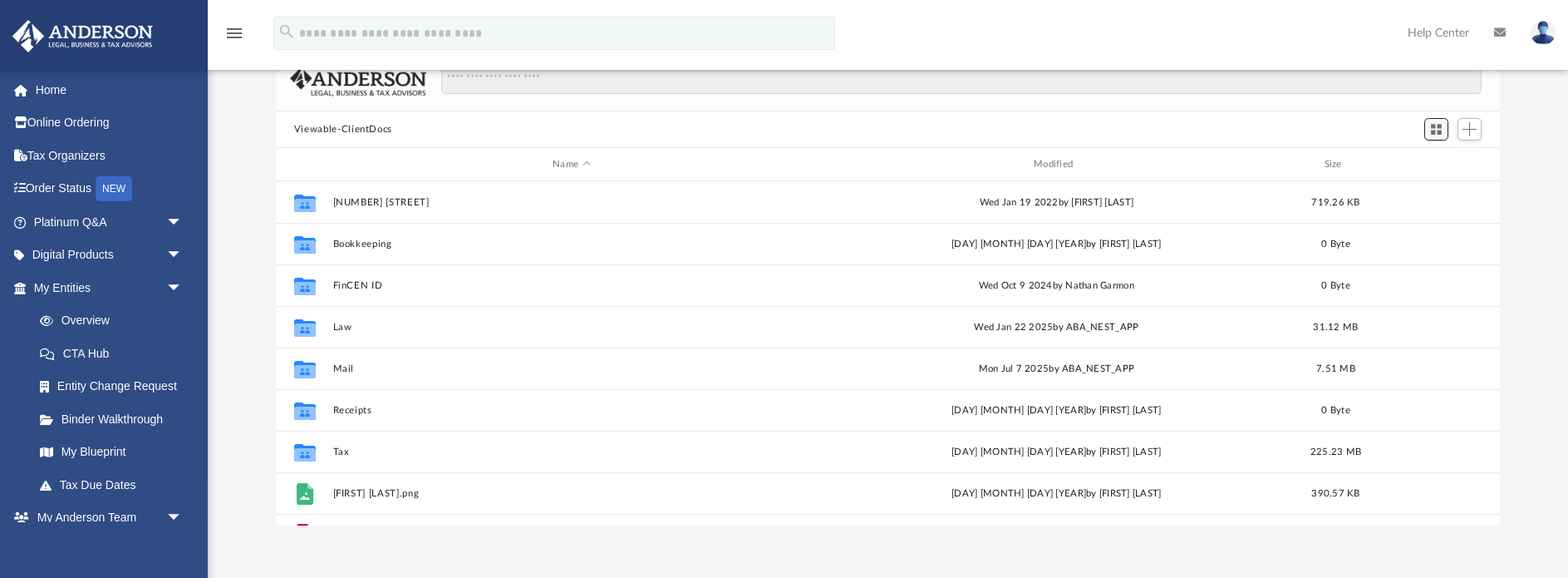 scroll, scrollTop: 1, scrollLeft: 1, axis: both 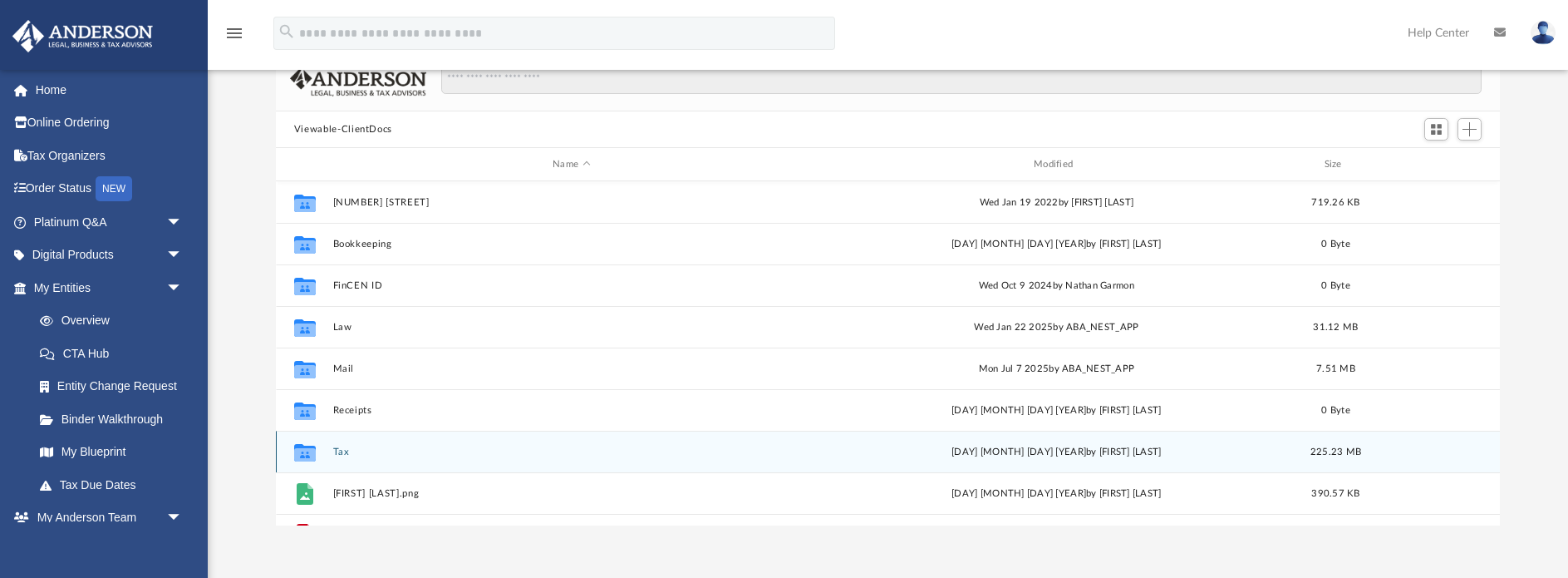 click on "Tax" at bounding box center [571, 452] 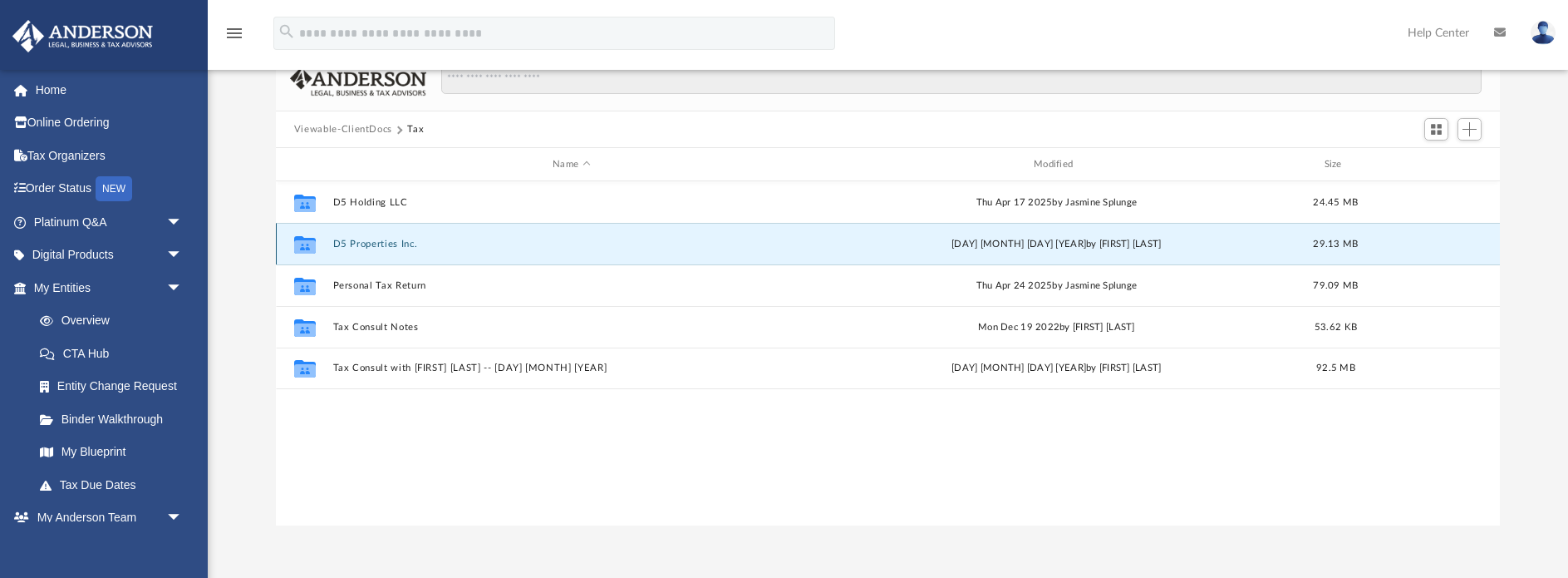 click on "D5 Properties Inc." at bounding box center (571, 244) 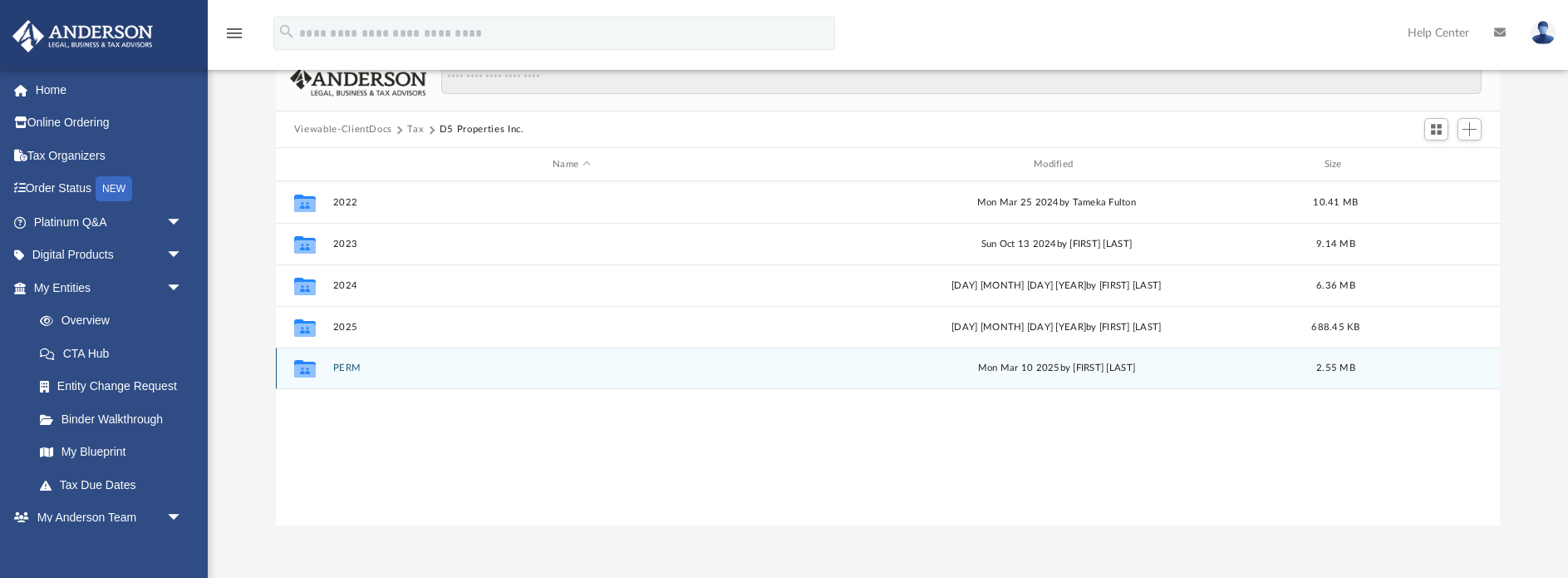 click on "PERM" at bounding box center [571, 368] 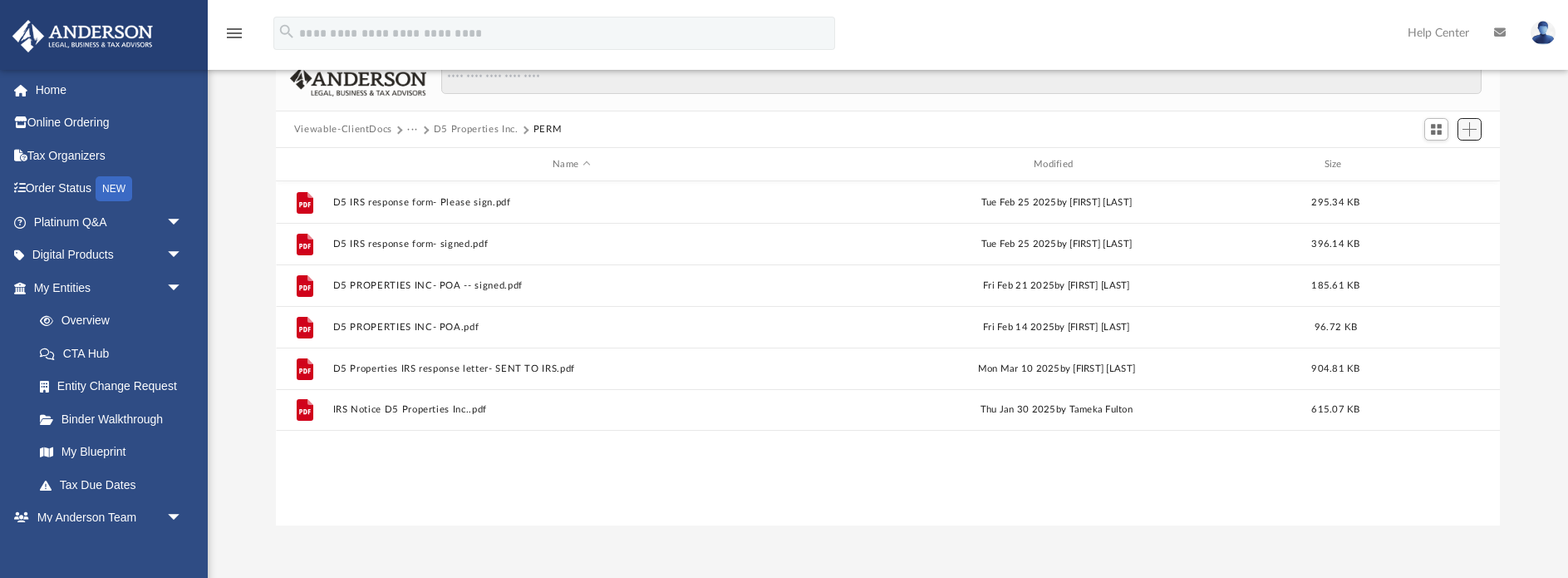 click at bounding box center [1470, 130] 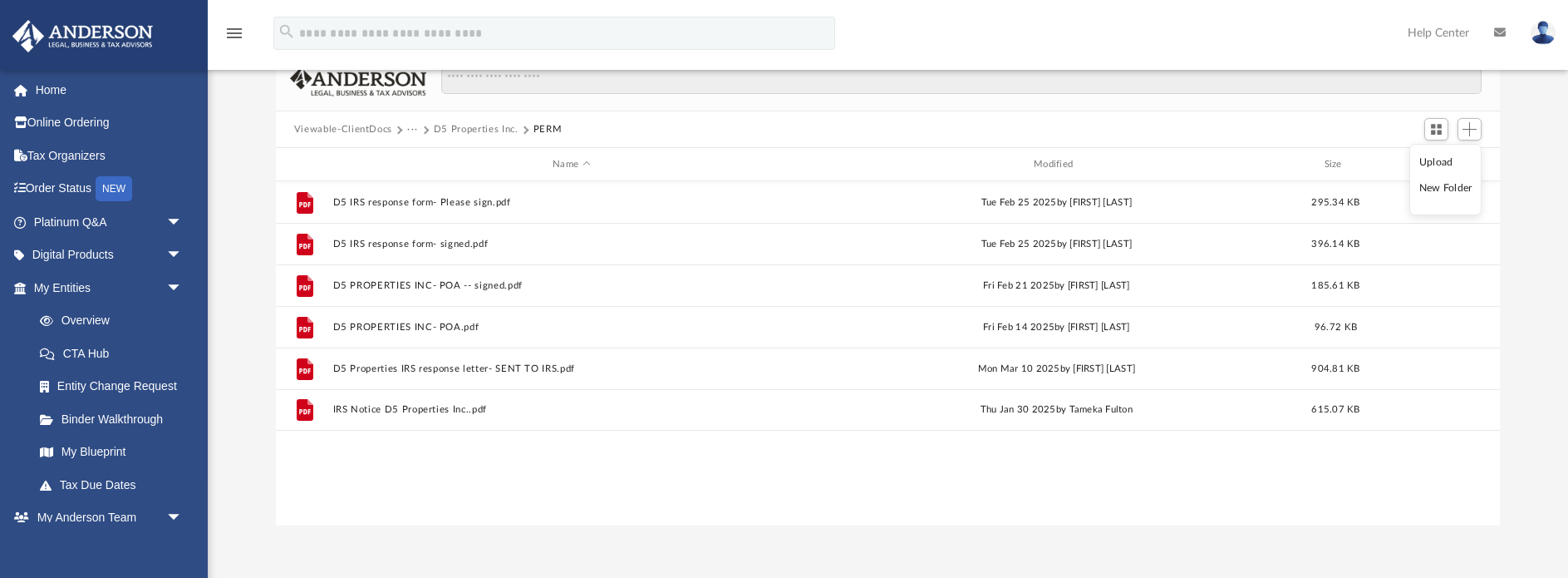 click on "New Folder" at bounding box center (1446, 188) 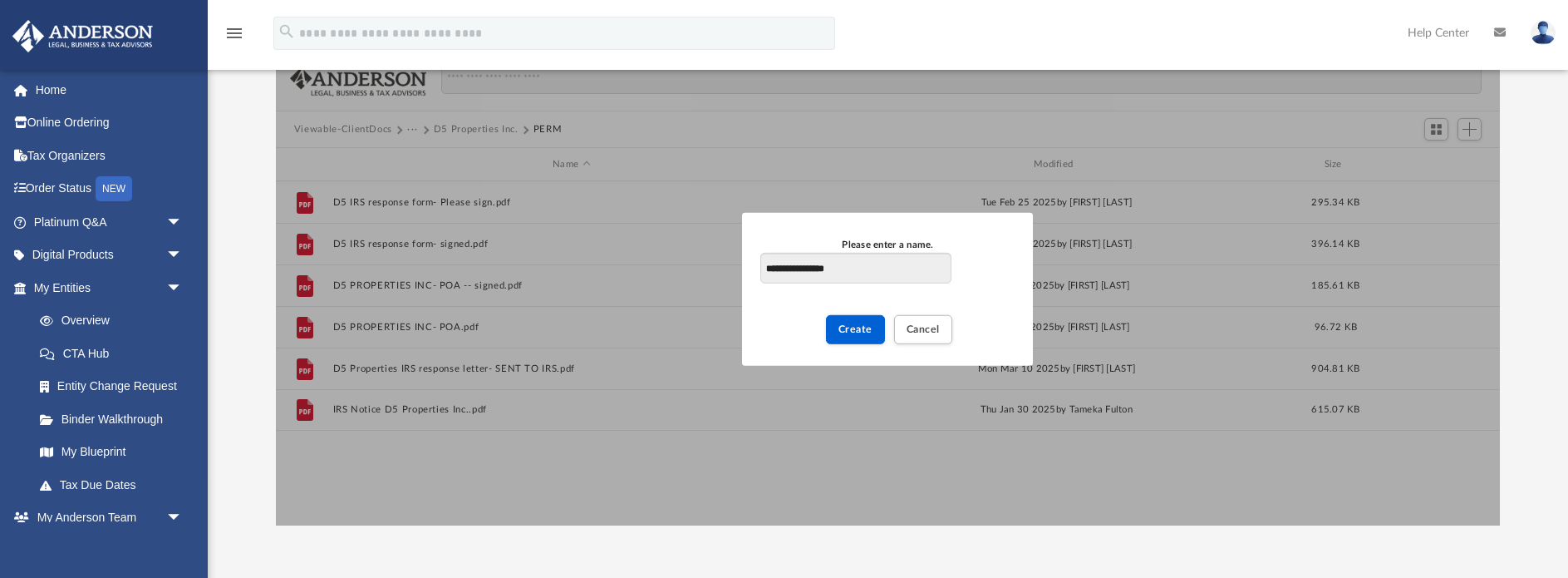 type on "**********" 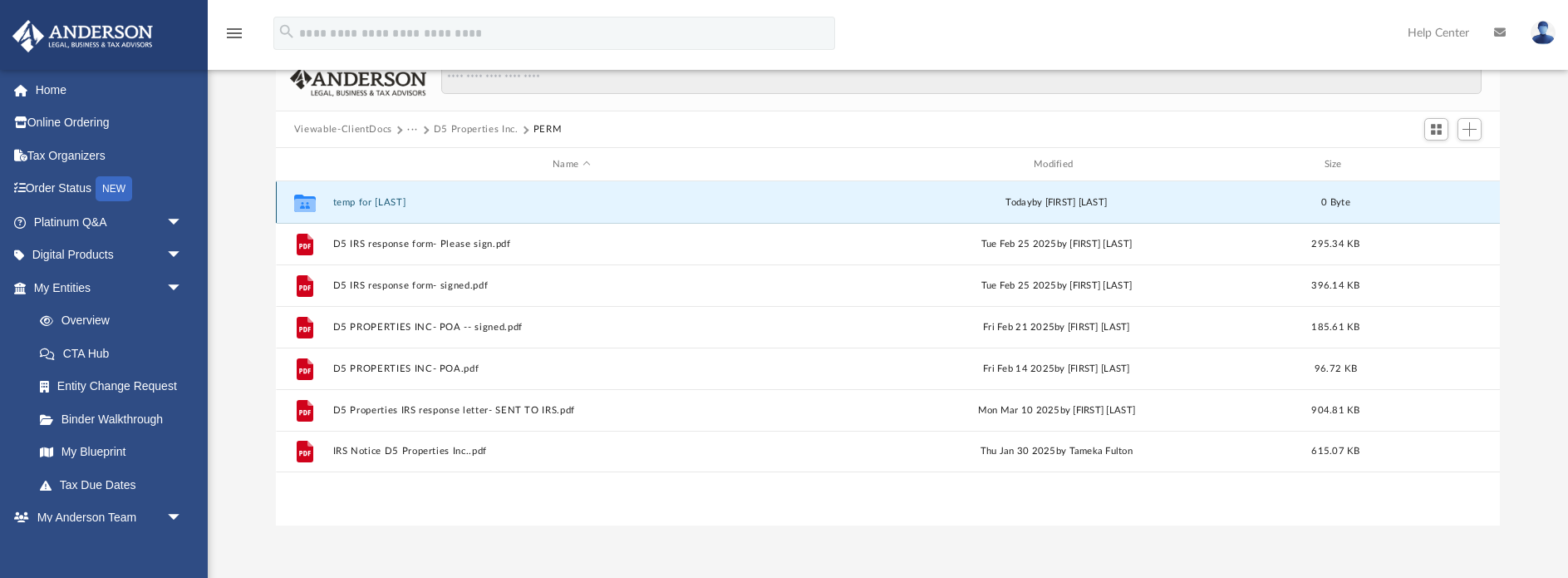 click on "temp for [LAST]" at bounding box center [571, 202] 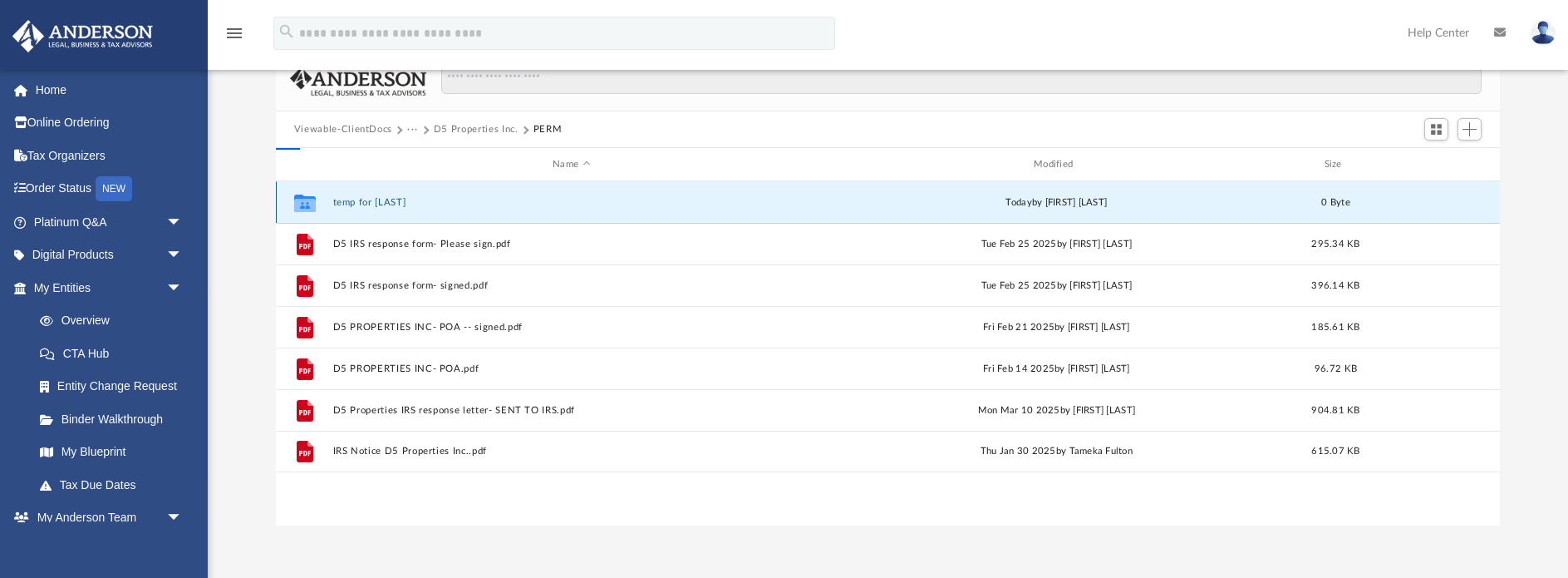 click on "temp for [LAST]" at bounding box center [571, 202] 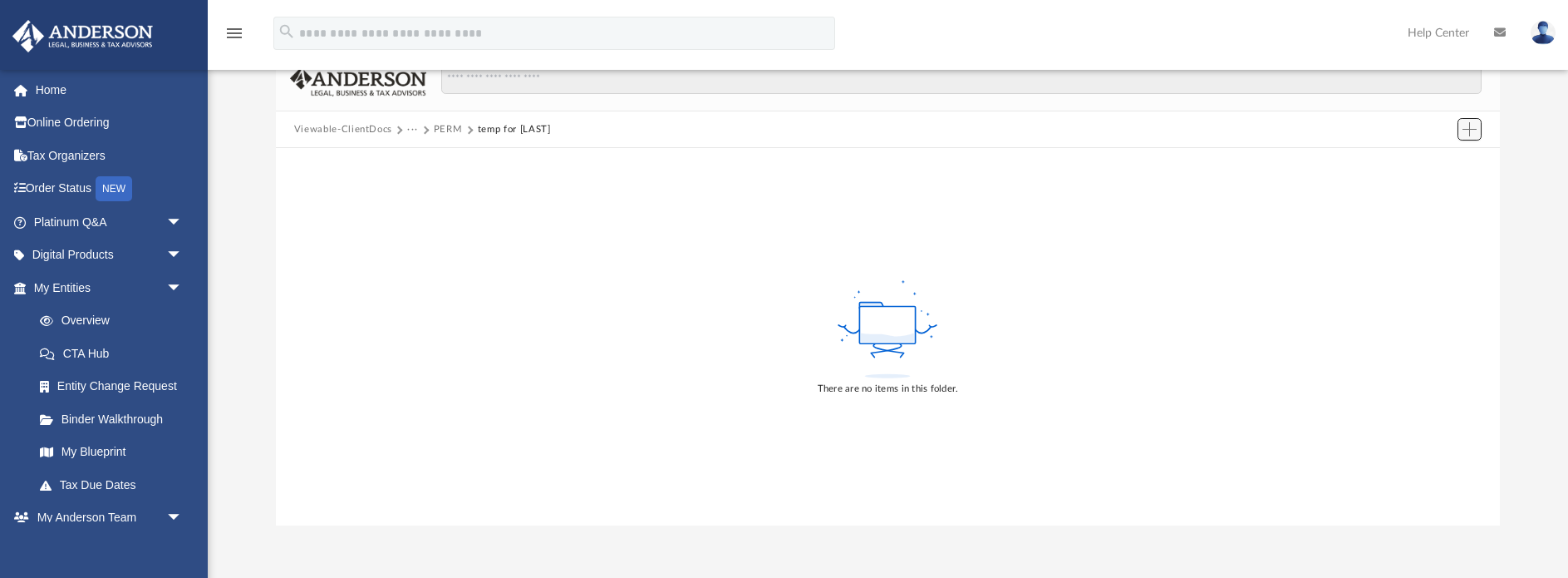 click at bounding box center (1469, 129) 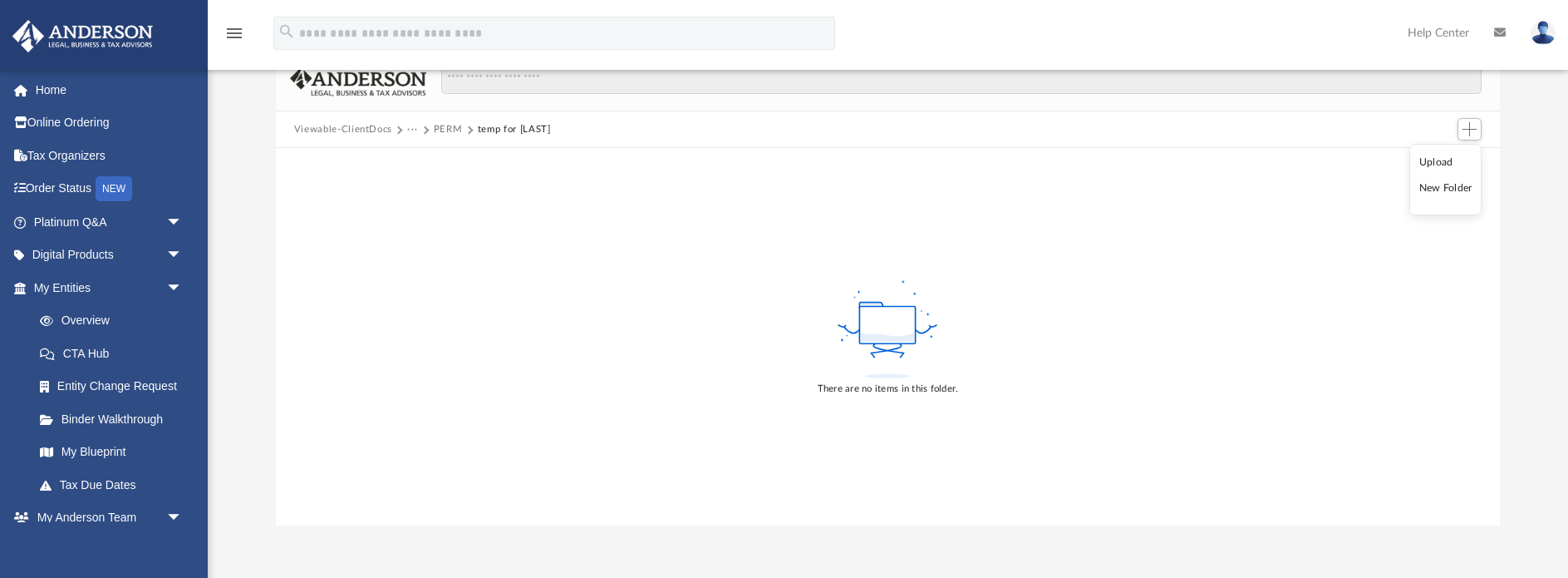 click on "Upload" at bounding box center [1446, 162] 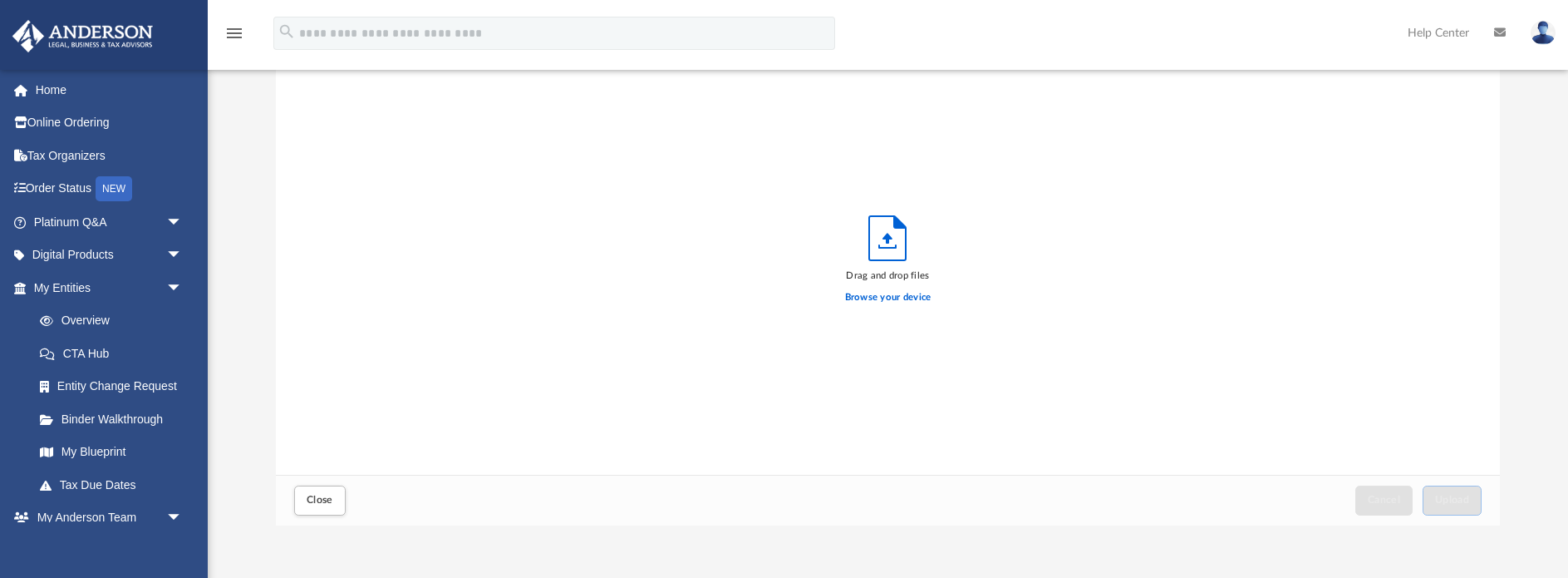 scroll, scrollTop: 1, scrollLeft: 1, axis: both 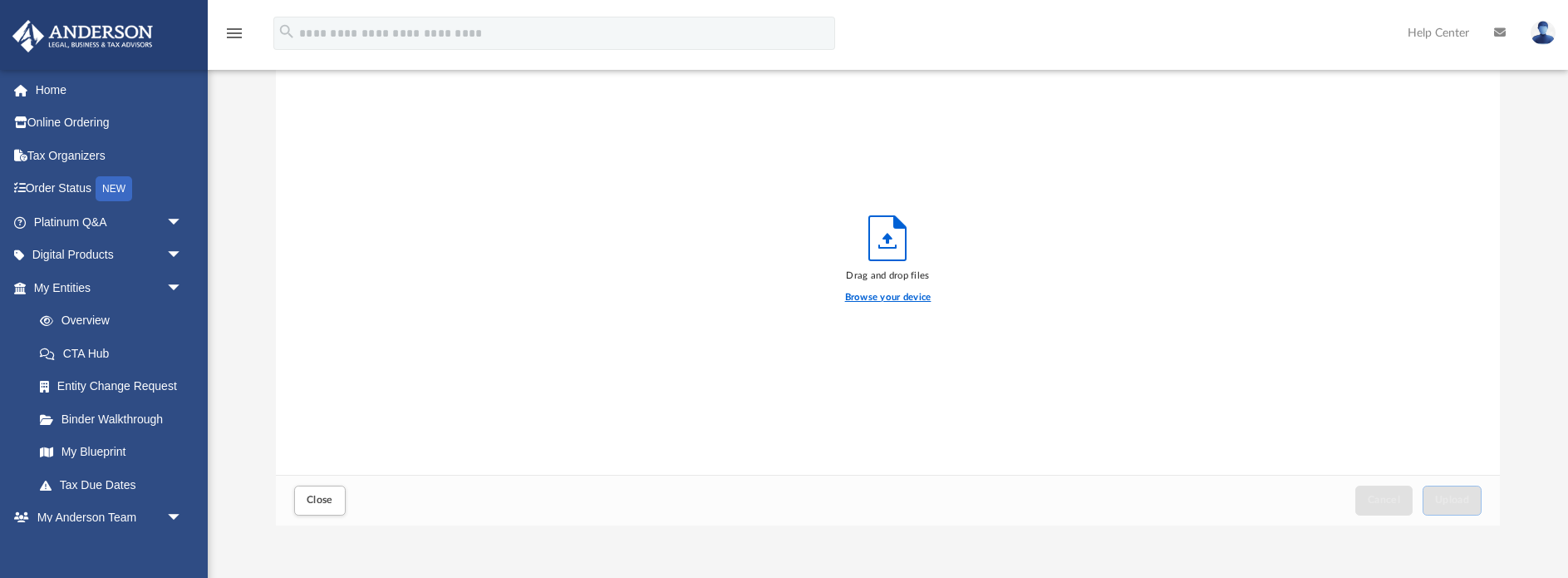 click on "Browse your device" at bounding box center (888, 298) 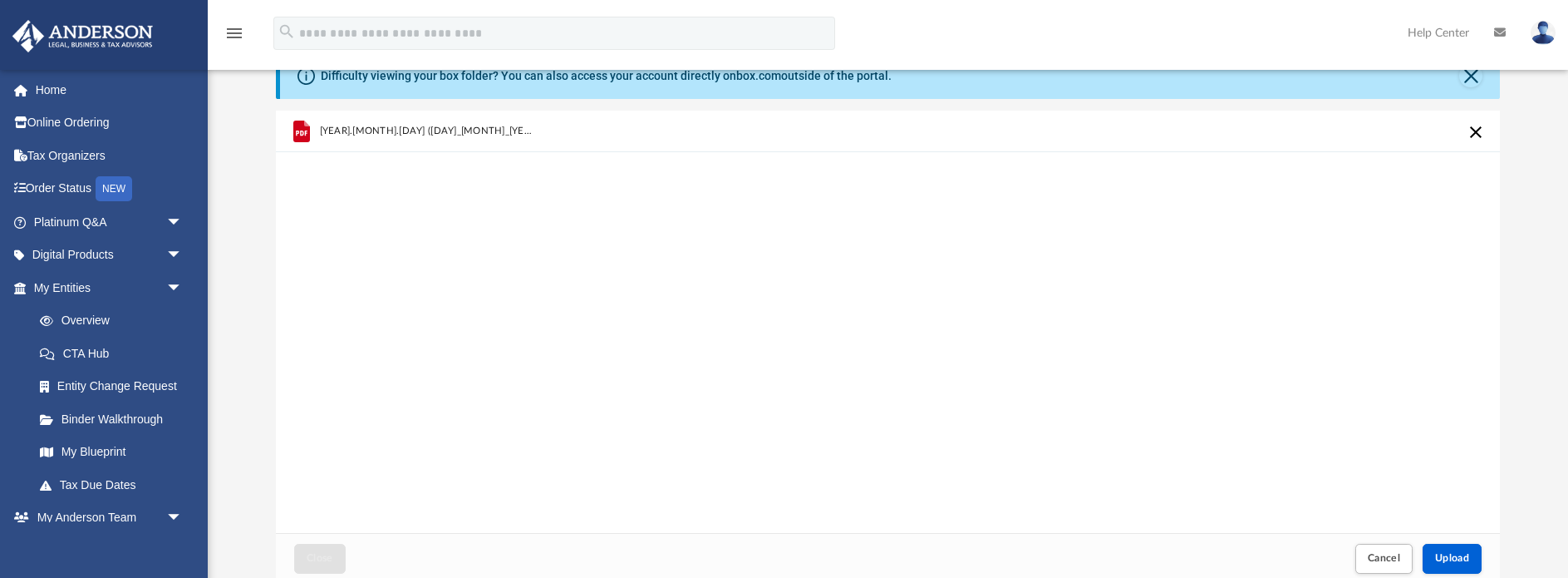 scroll, scrollTop: 30, scrollLeft: 0, axis: vertical 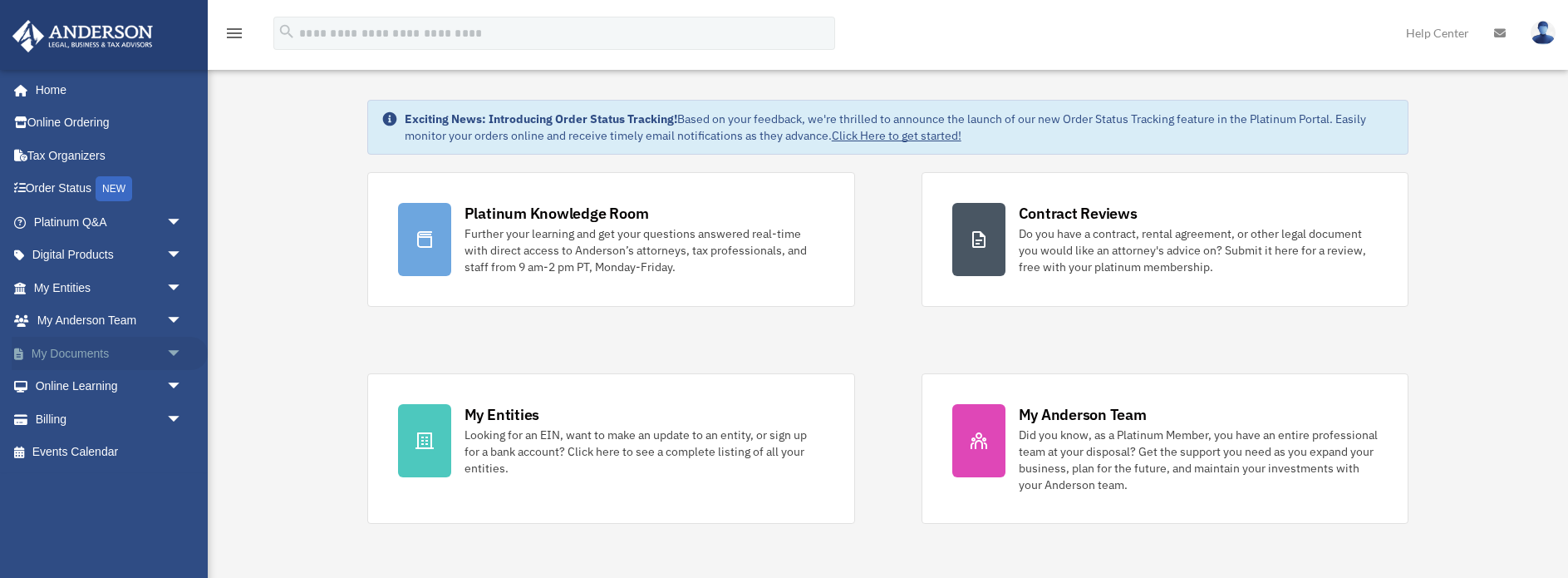 click on "My Documents arrow_drop_down" at bounding box center (110, 353) 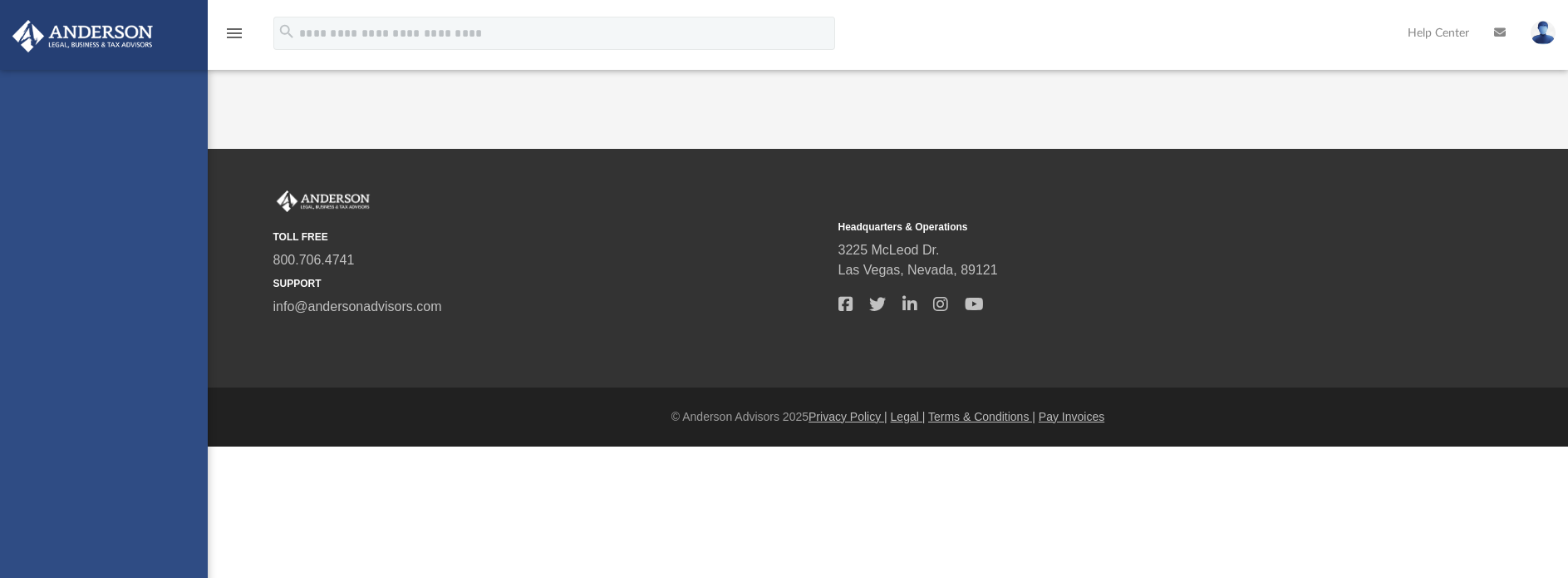 scroll, scrollTop: 0, scrollLeft: 0, axis: both 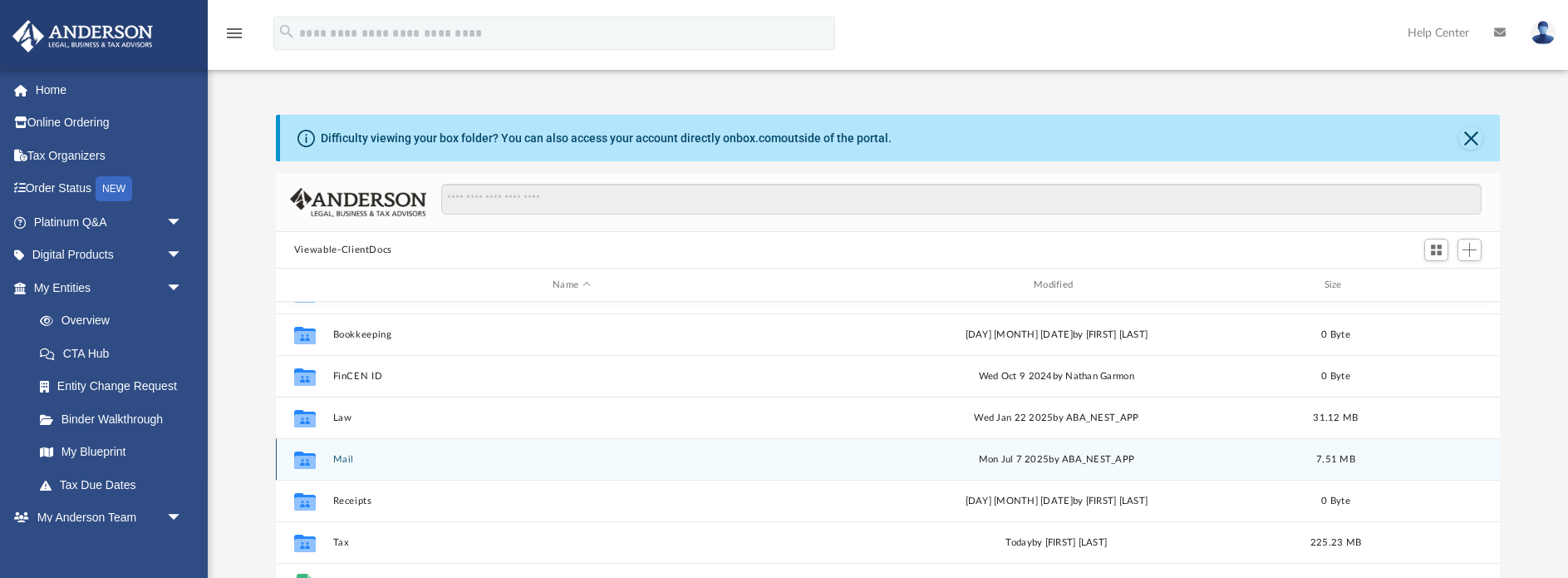 click on "Mail" at bounding box center (571, 459) 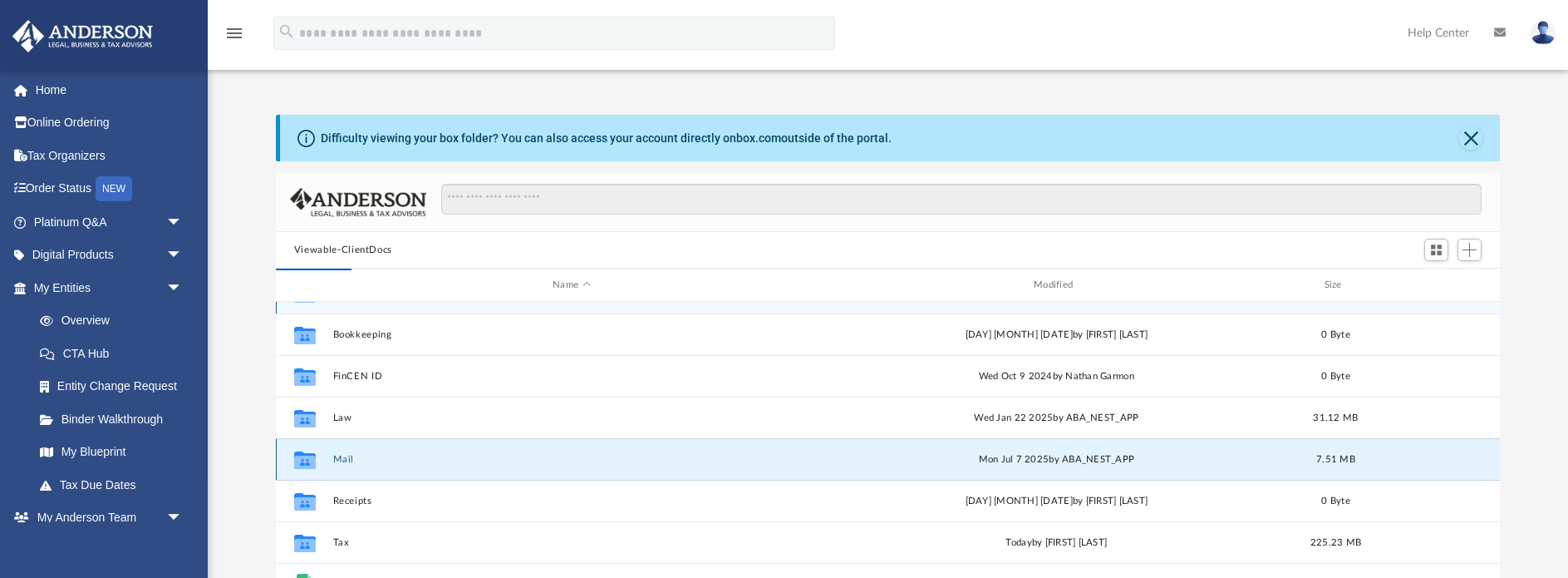 scroll, scrollTop: 0, scrollLeft: 0, axis: both 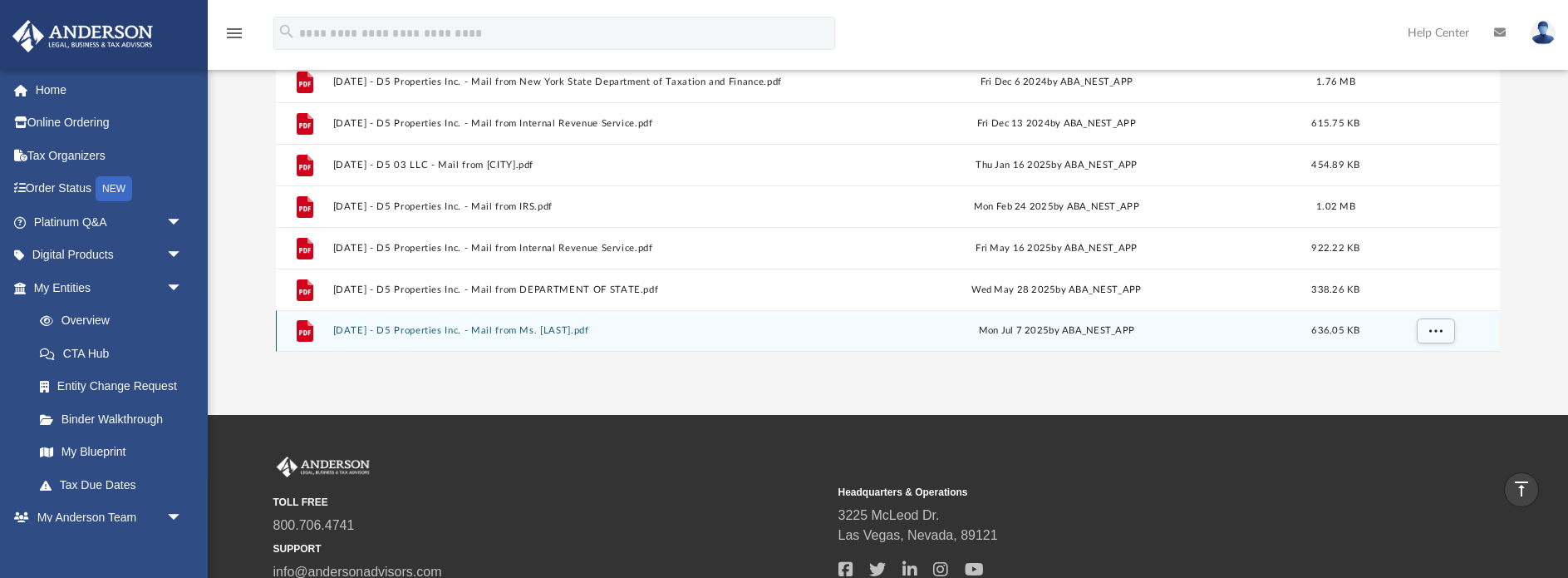 click on "2025.07.07 (10:54:08) - D5 Properties Inc. - Mail from Ms. H. Lewis.pdf" at bounding box center (571, 330) 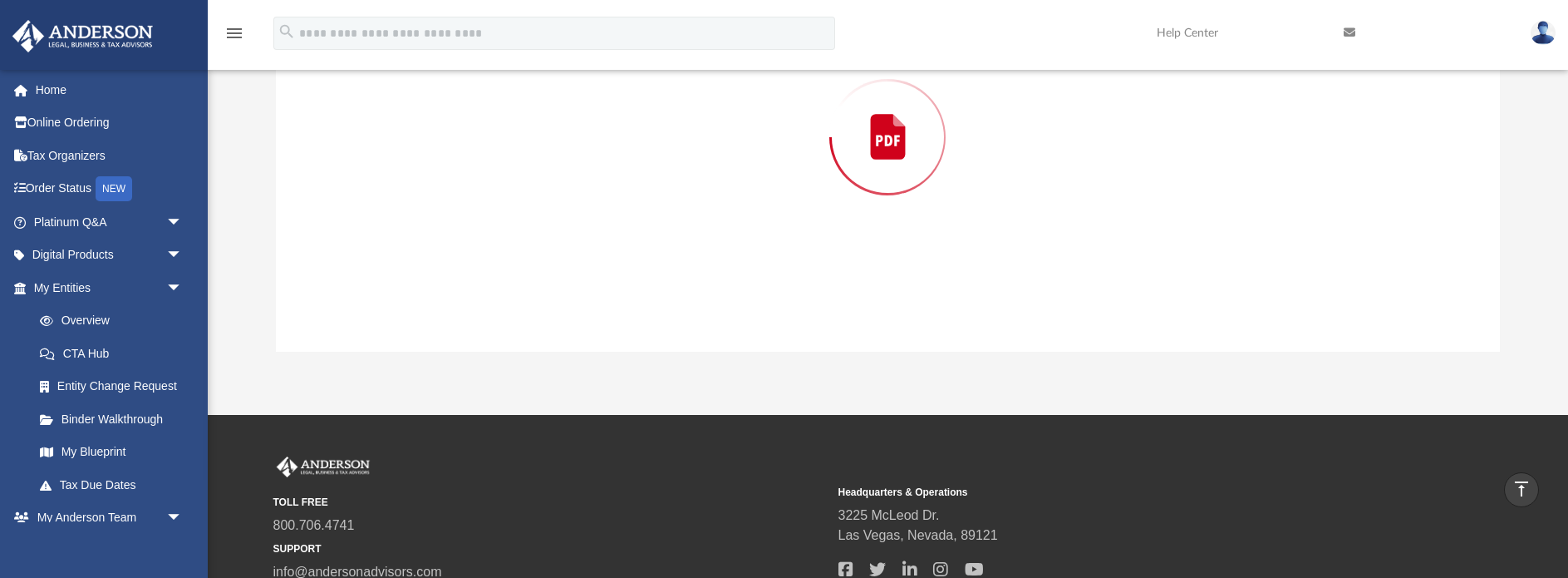 scroll, scrollTop: 173, scrollLeft: 0, axis: vertical 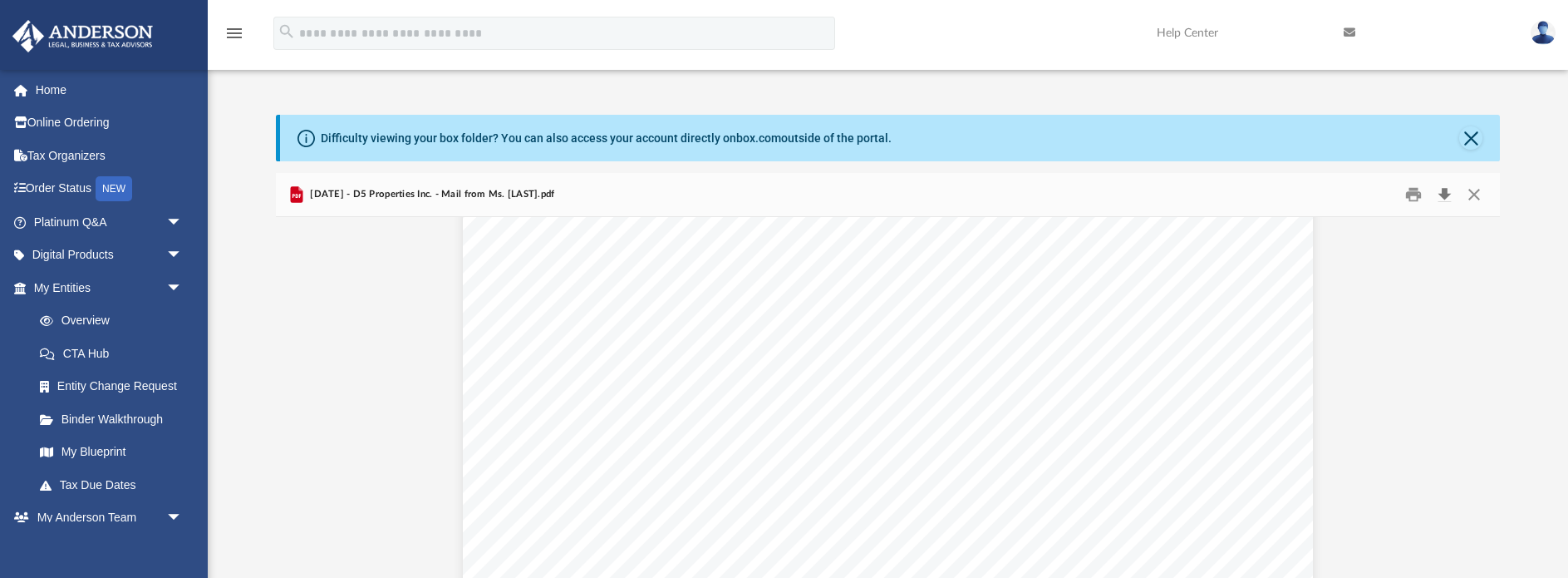 click at bounding box center [1444, 195] 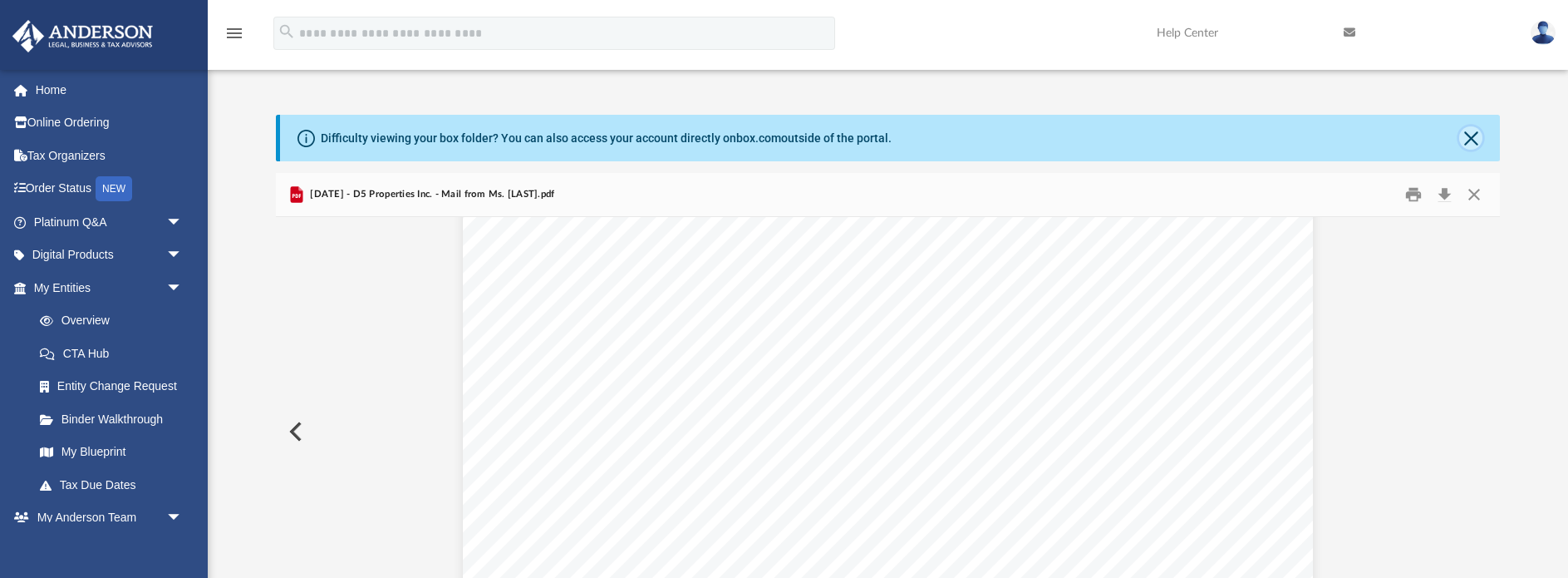 click 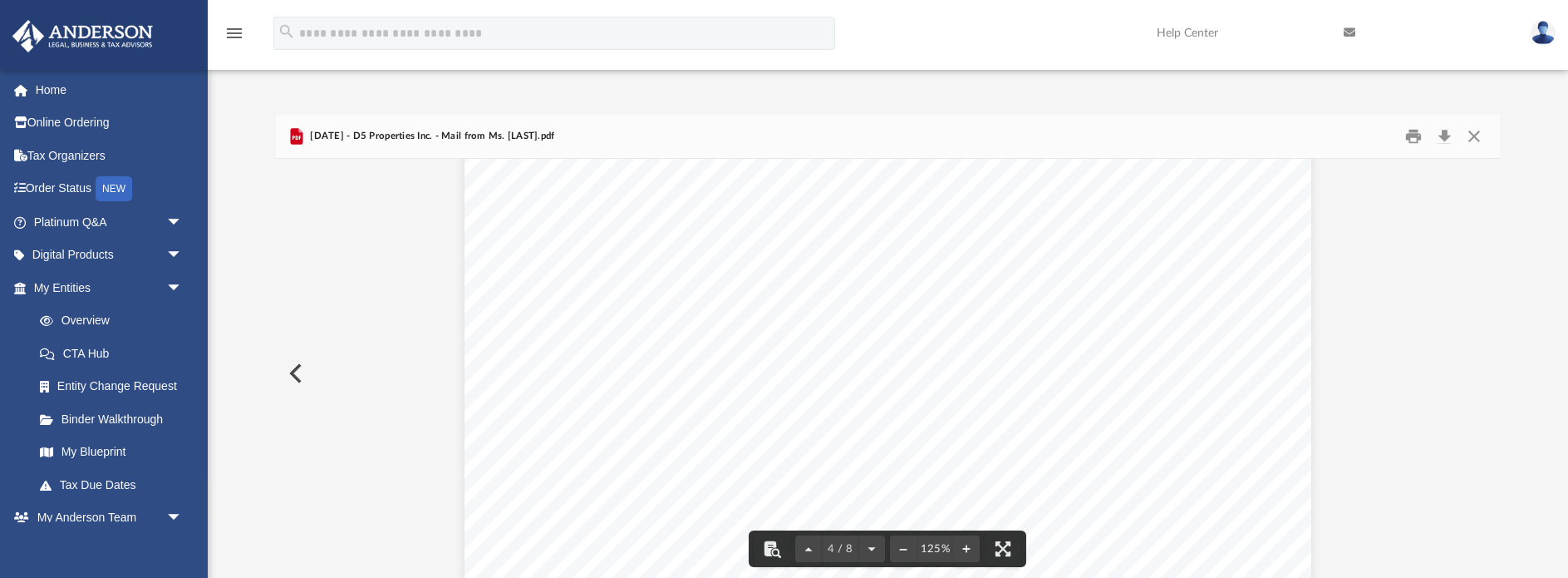 scroll, scrollTop: 3744, scrollLeft: 0, axis: vertical 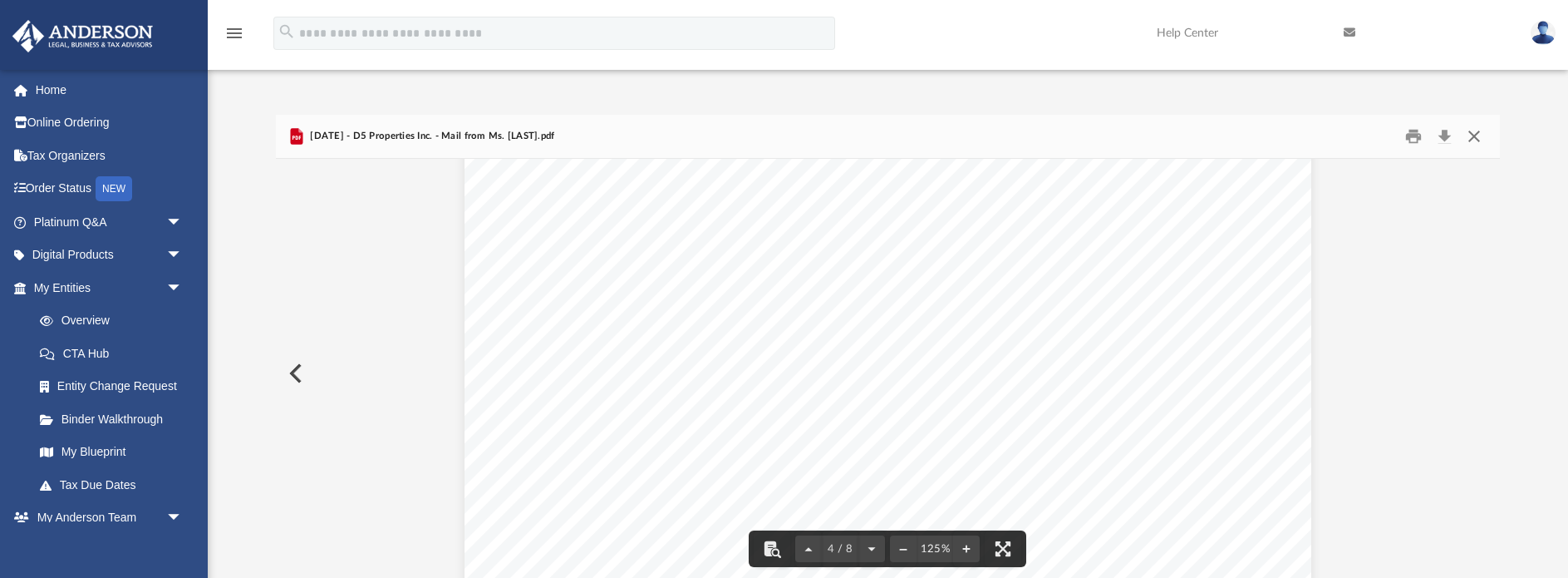 click at bounding box center (1474, 136) 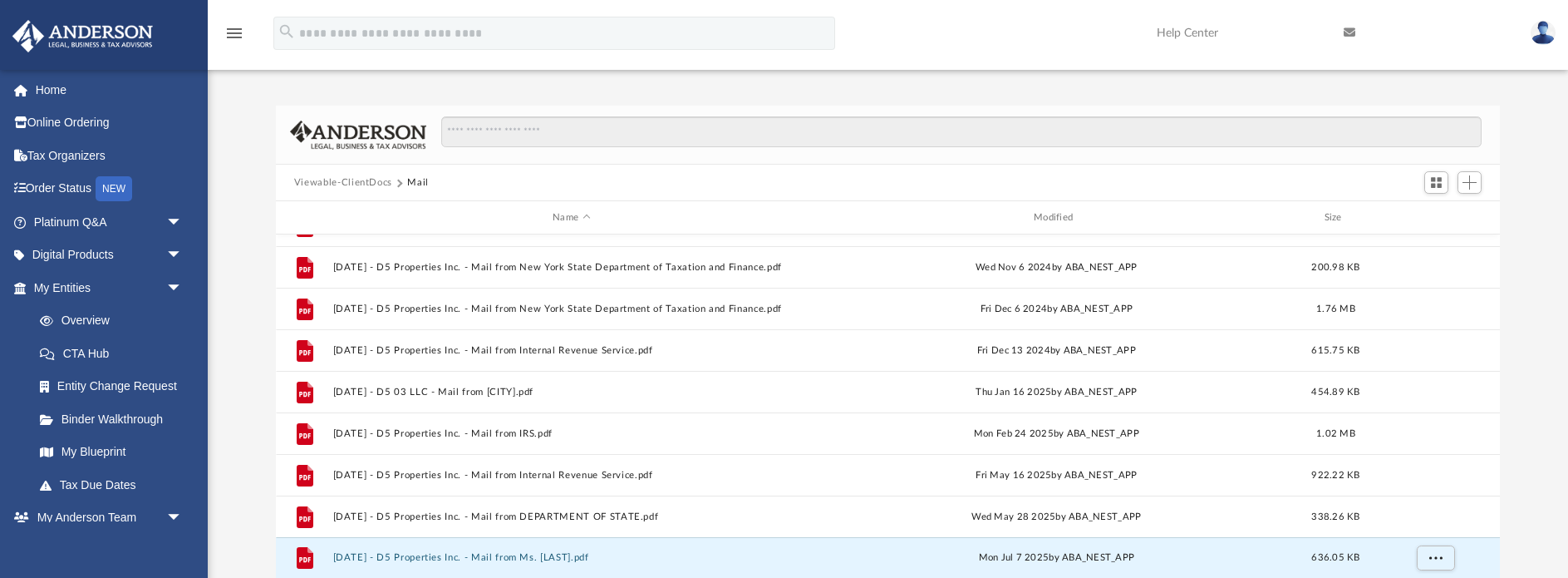 scroll, scrollTop: 0, scrollLeft: 0, axis: both 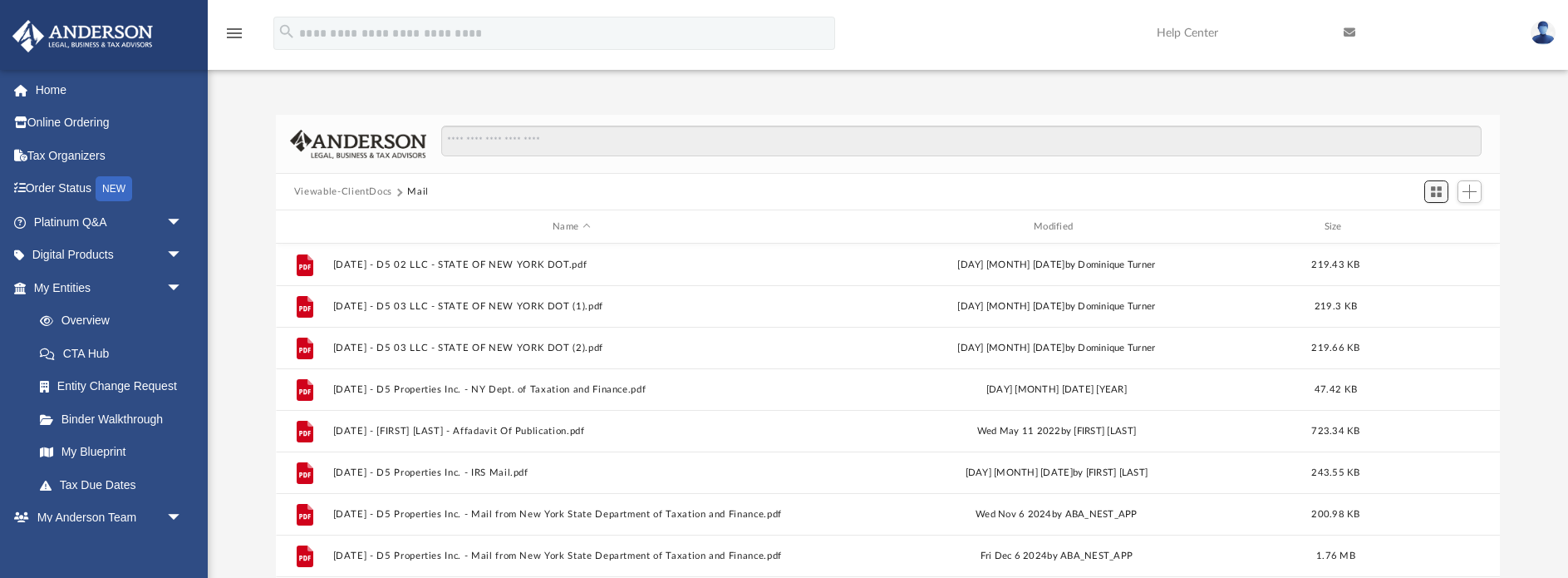 click at bounding box center (1436, 191) 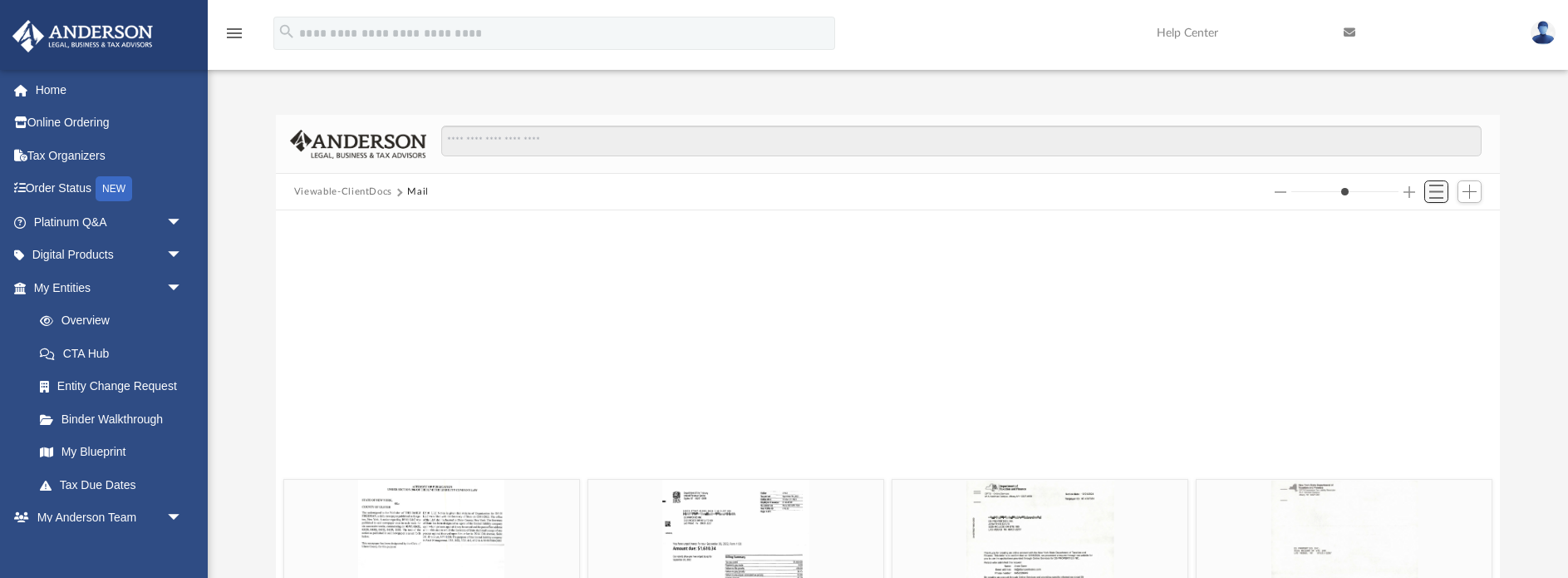 scroll, scrollTop: 667, scrollLeft: 0, axis: vertical 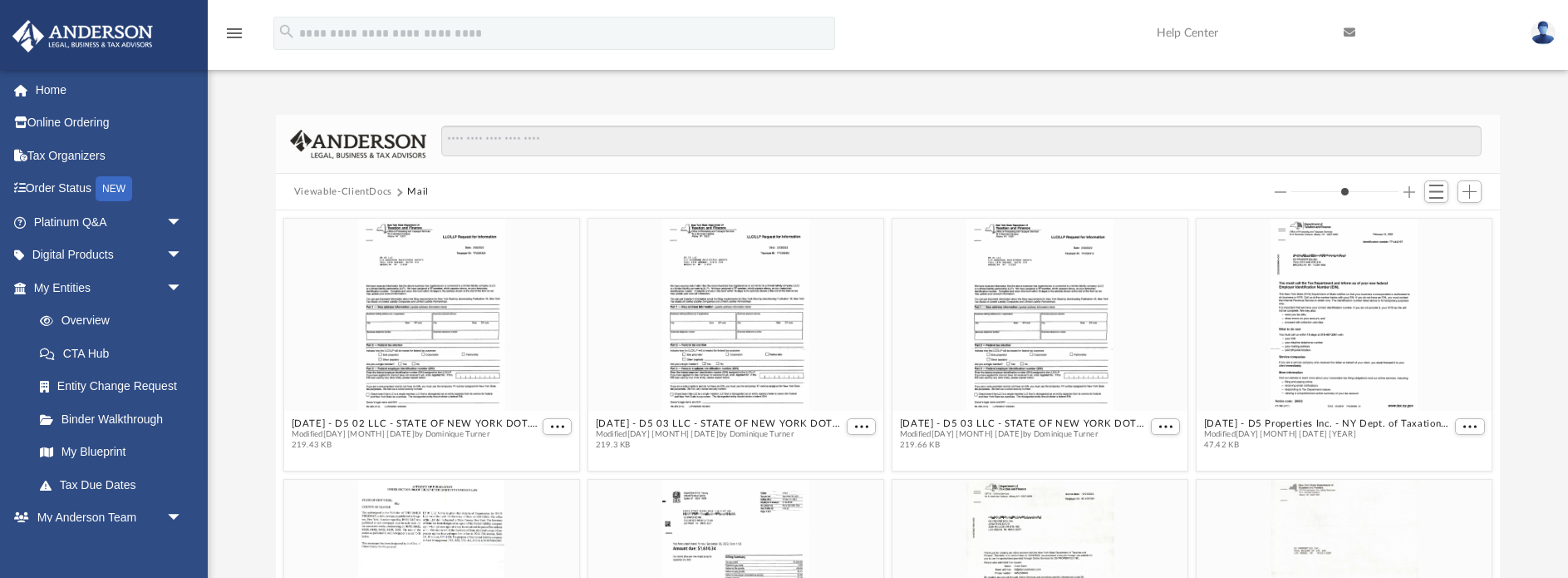 click on "Viewable-ClientDocs" at bounding box center (343, 192) 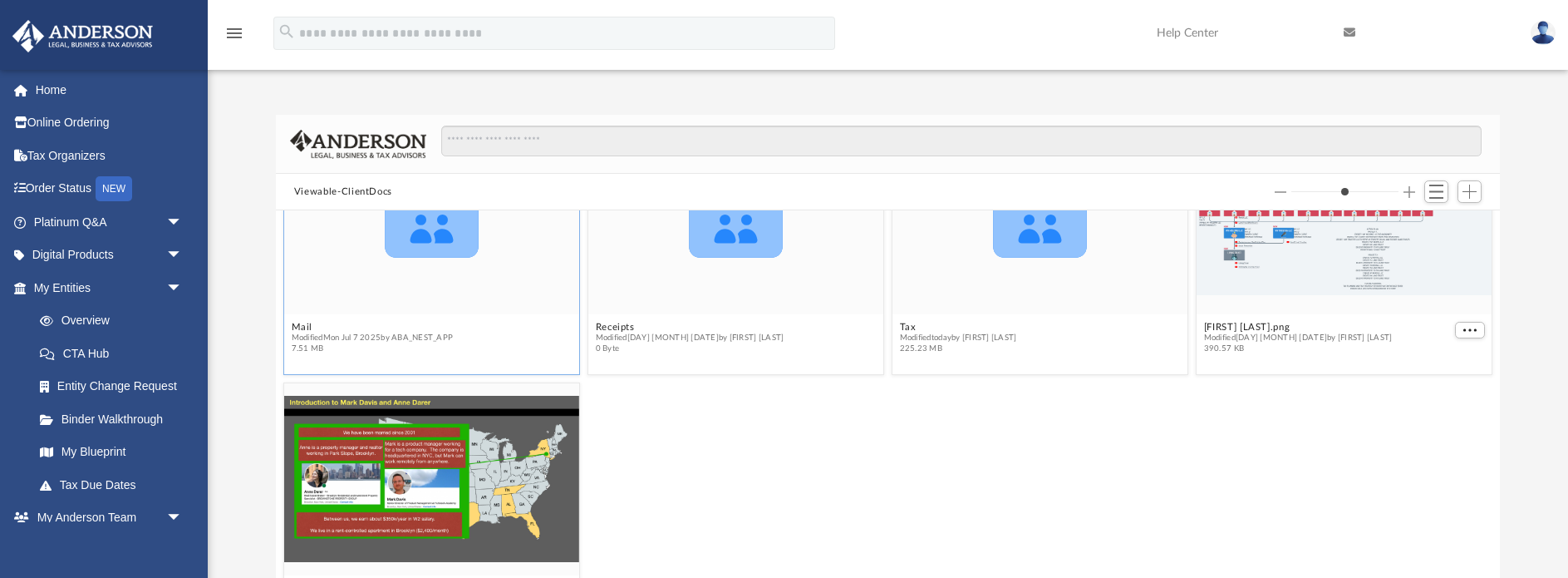 scroll, scrollTop: 358, scrollLeft: 0, axis: vertical 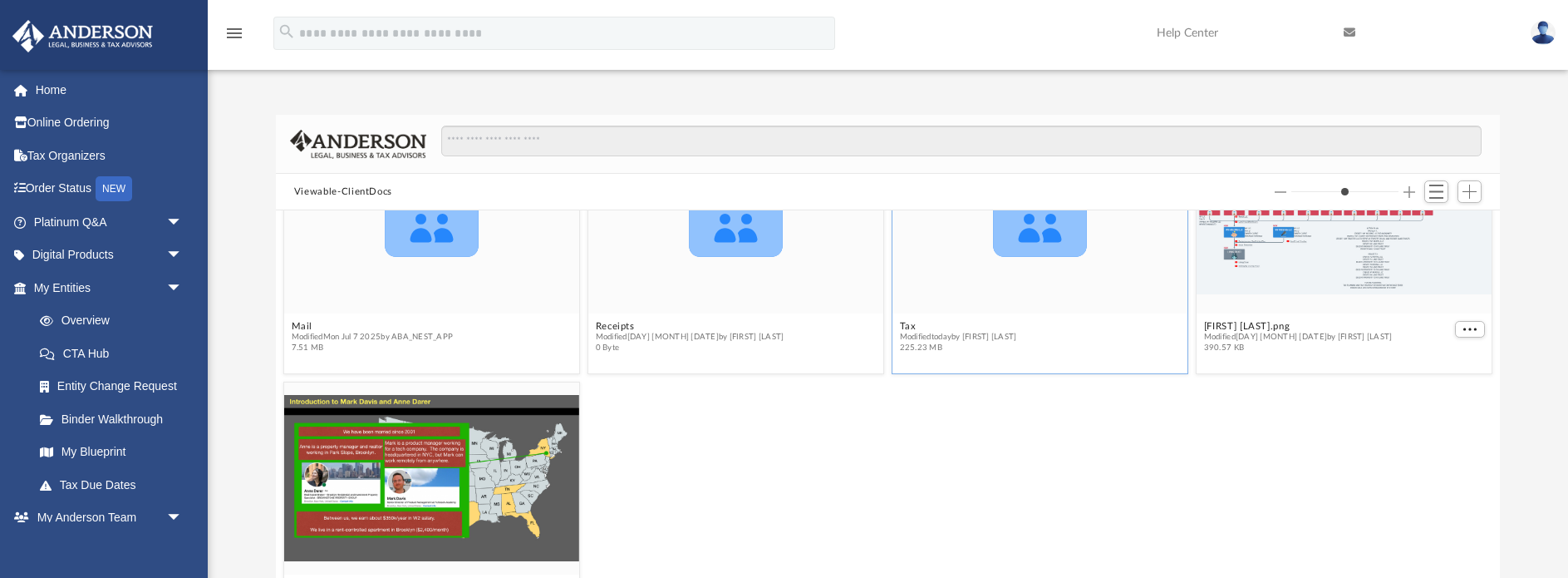 click 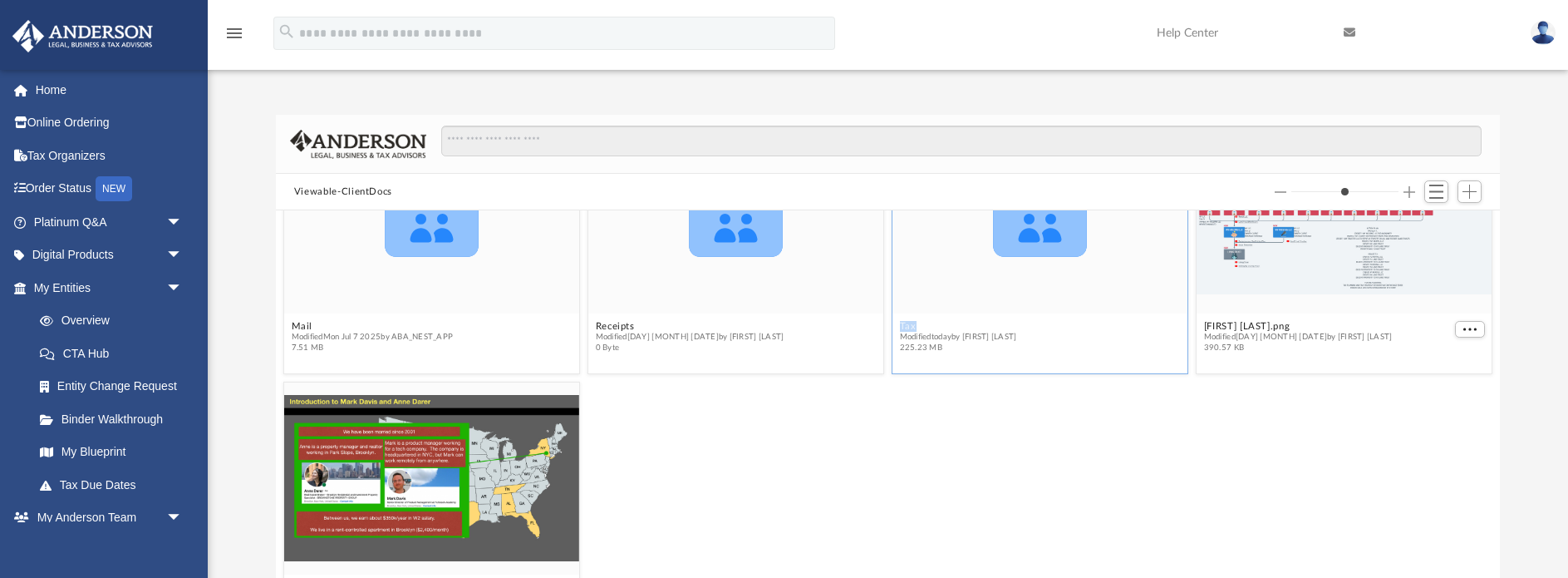 click 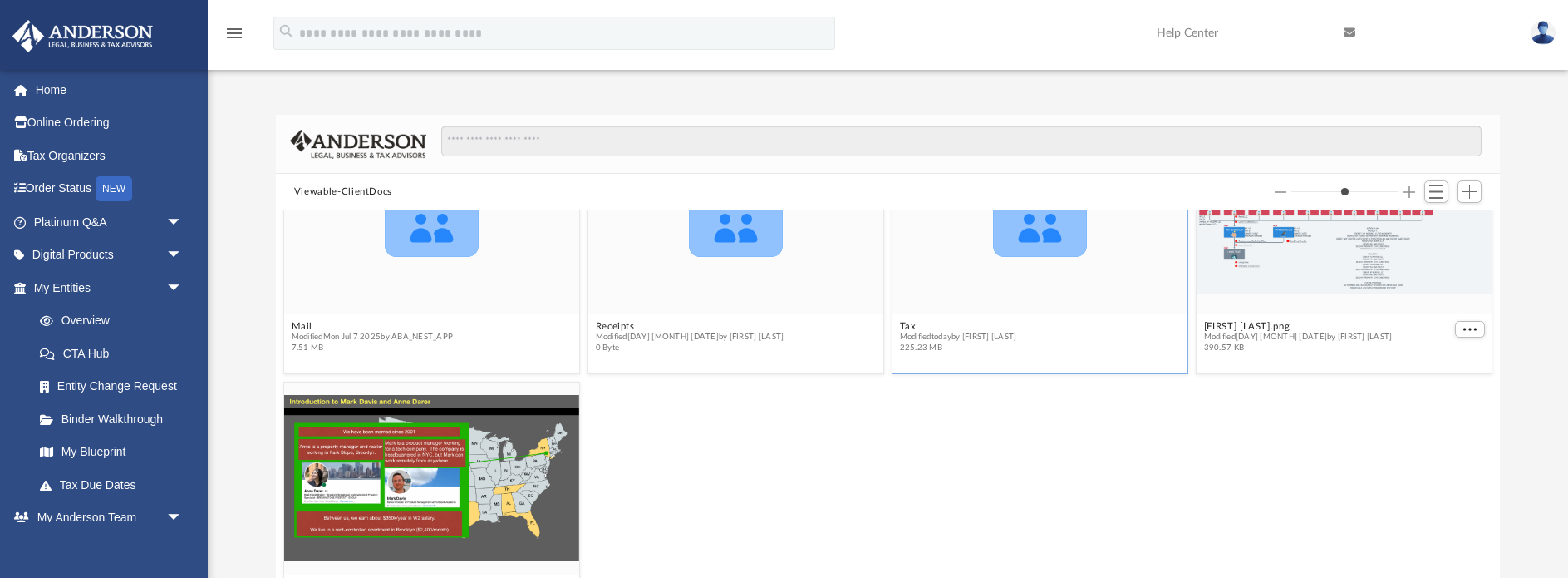 click 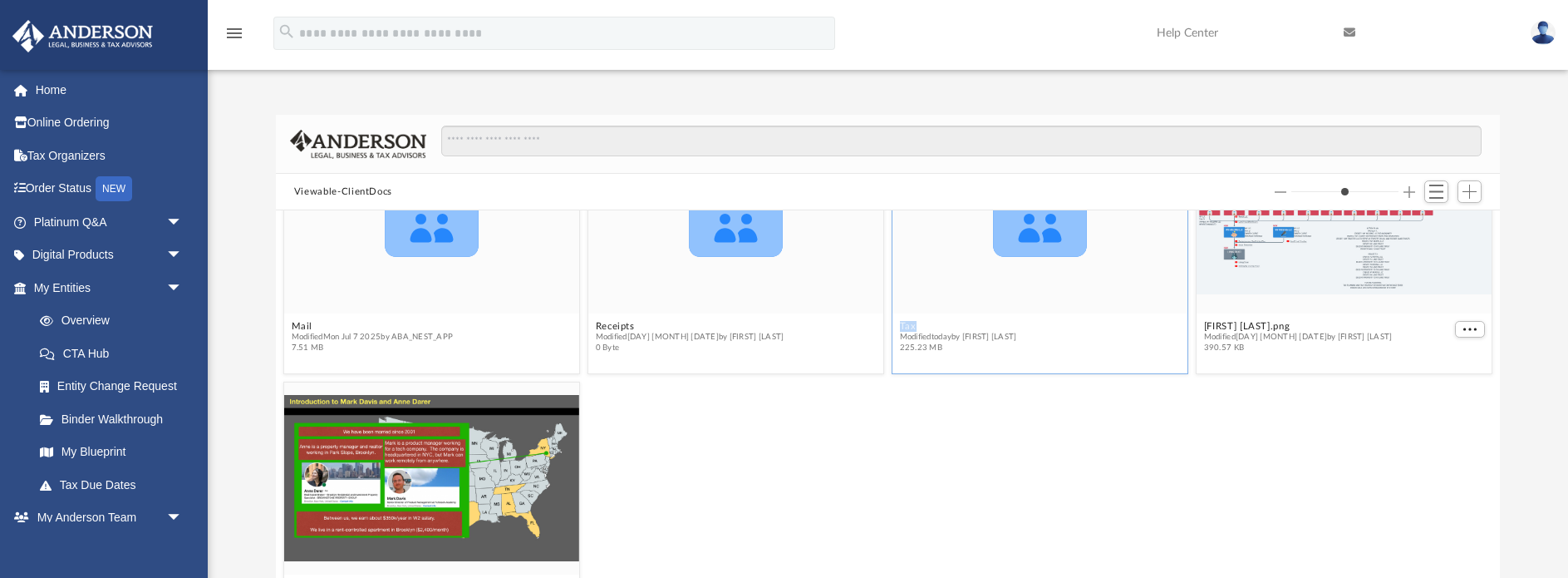 click 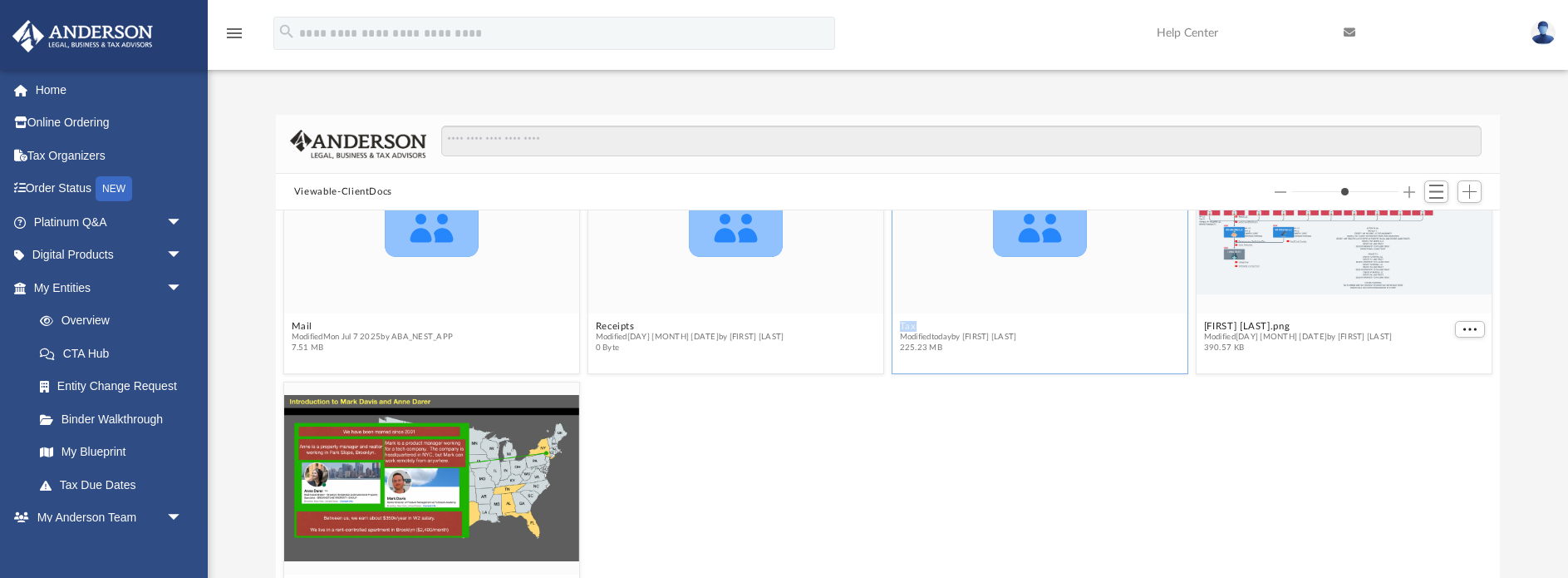 scroll, scrollTop: 261, scrollLeft: 0, axis: vertical 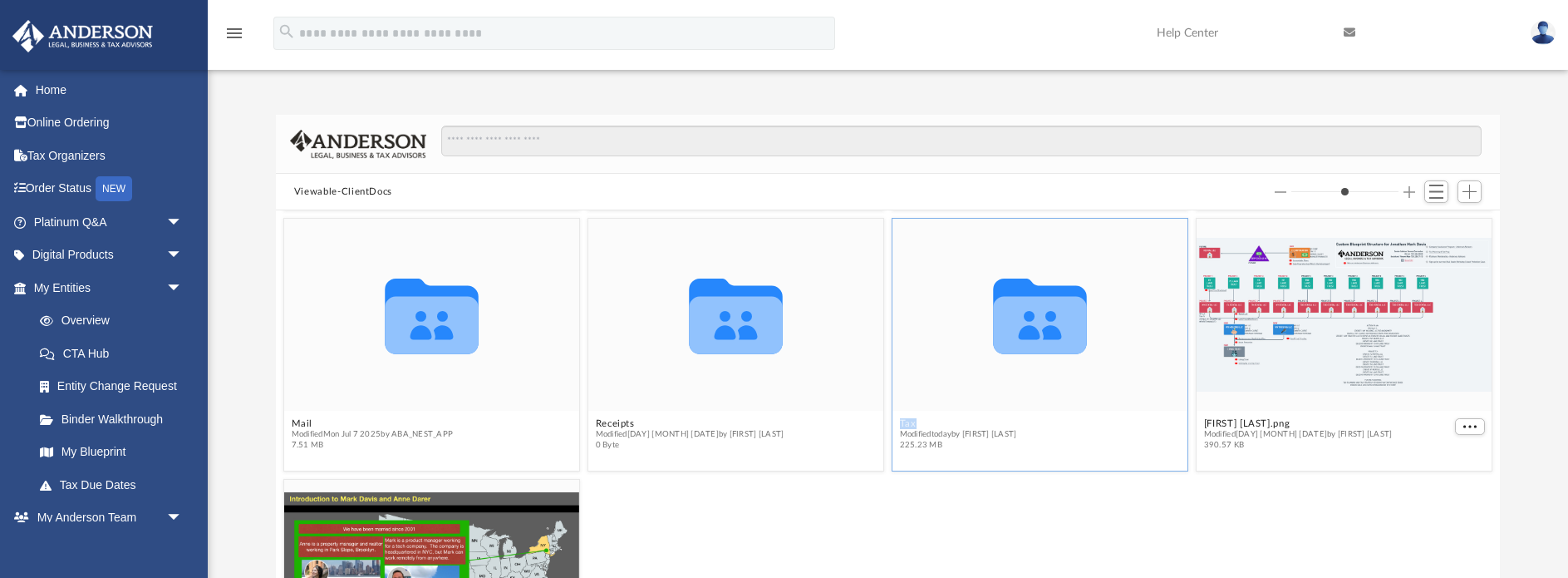 click on "Collaborated Folder Tax Modified  today  by Jonathan Davis 225.23 MB" at bounding box center [1040, 338] 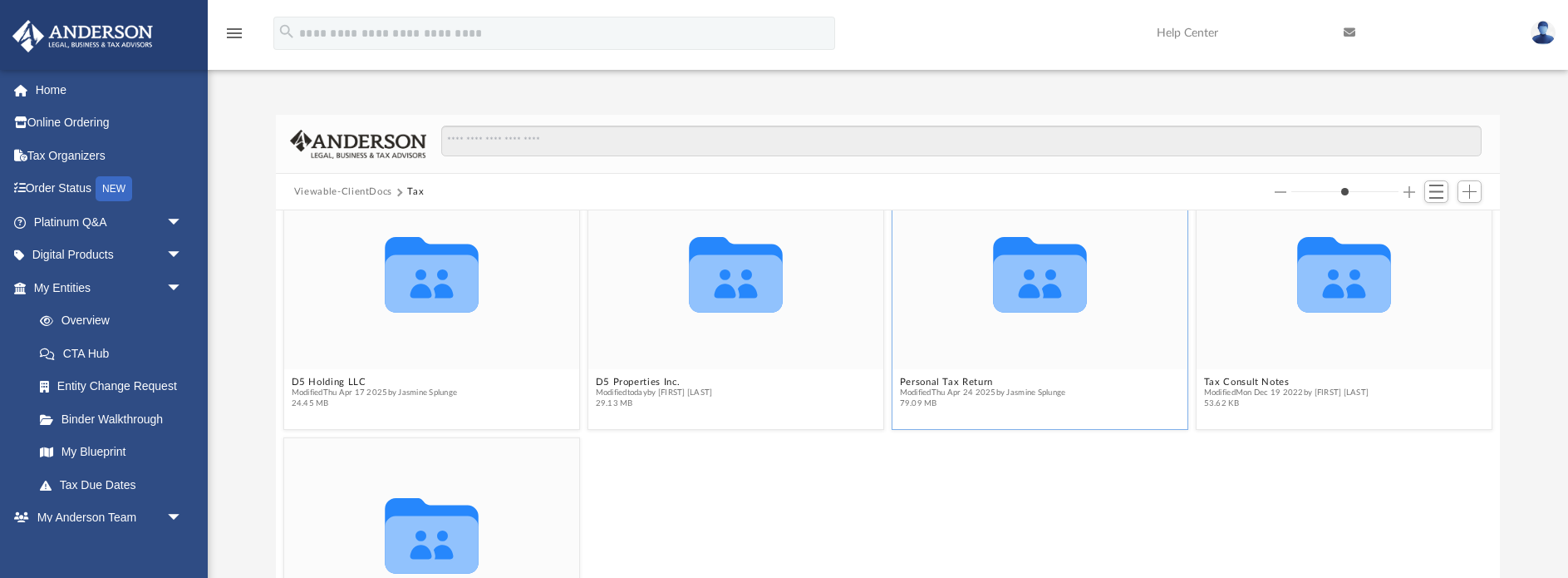 scroll, scrollTop: 37, scrollLeft: 0, axis: vertical 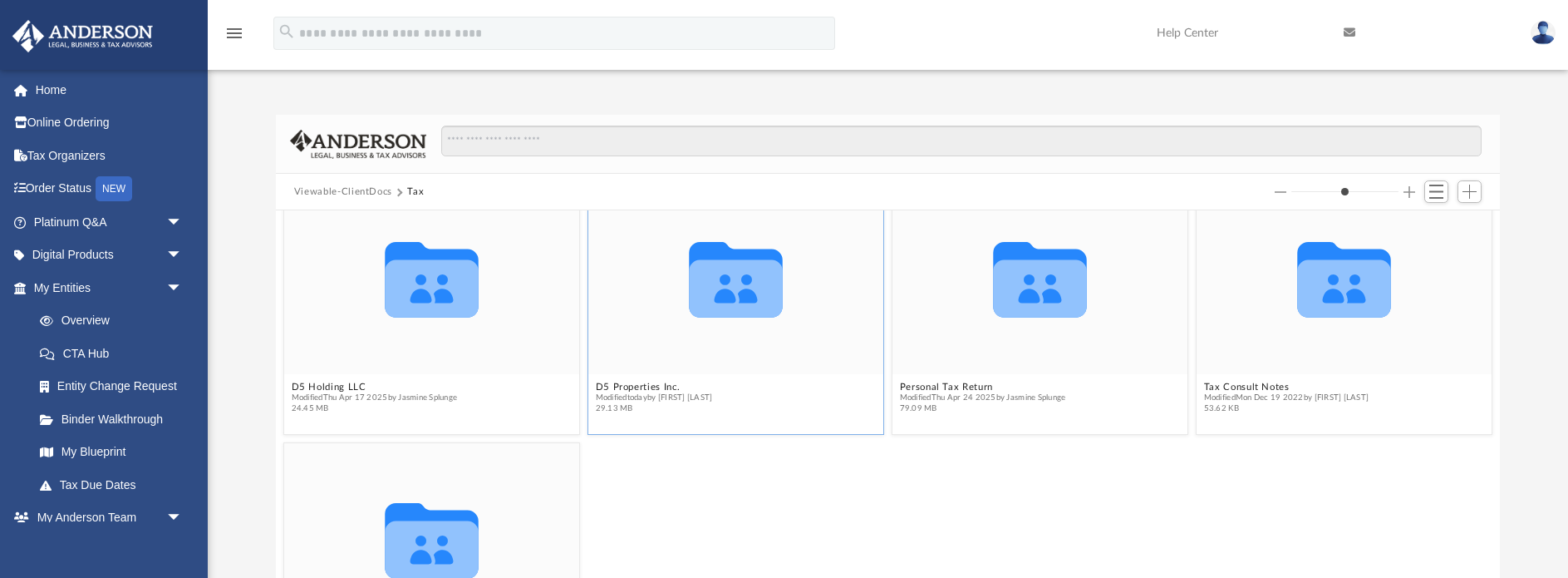 click 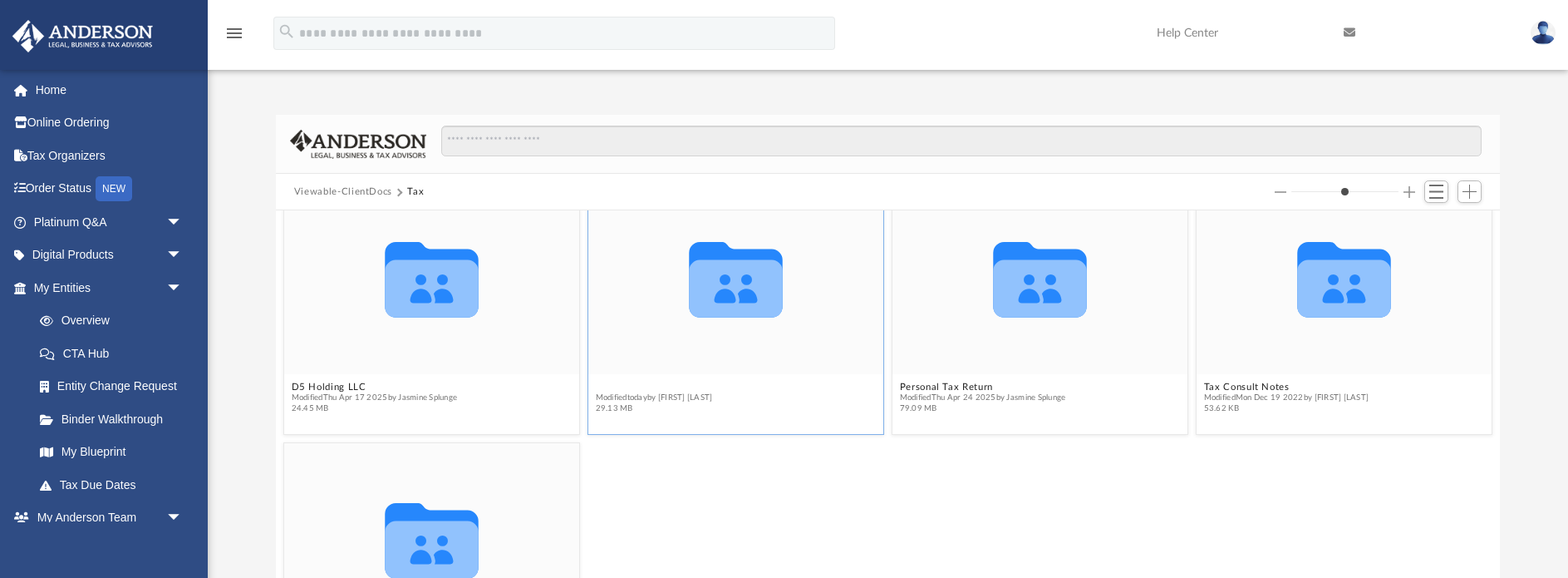 click on "D5 Properties Inc." at bounding box center [653, 386] 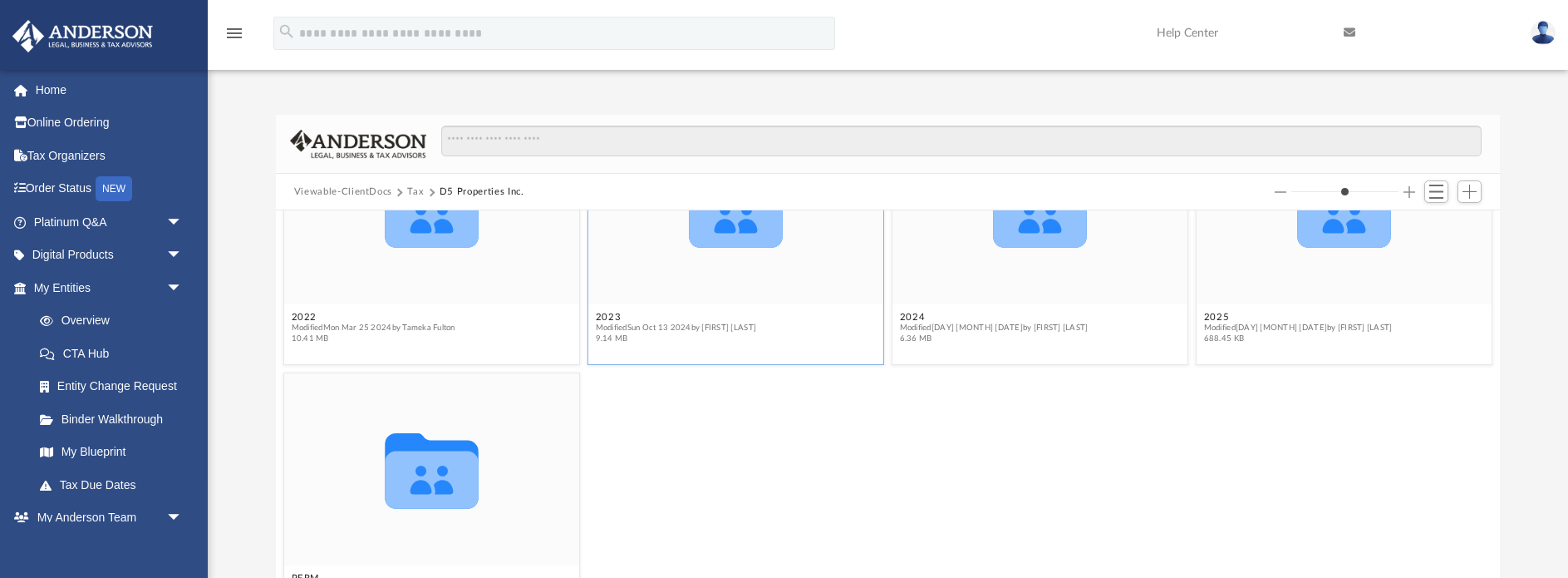scroll, scrollTop: 152, scrollLeft: 0, axis: vertical 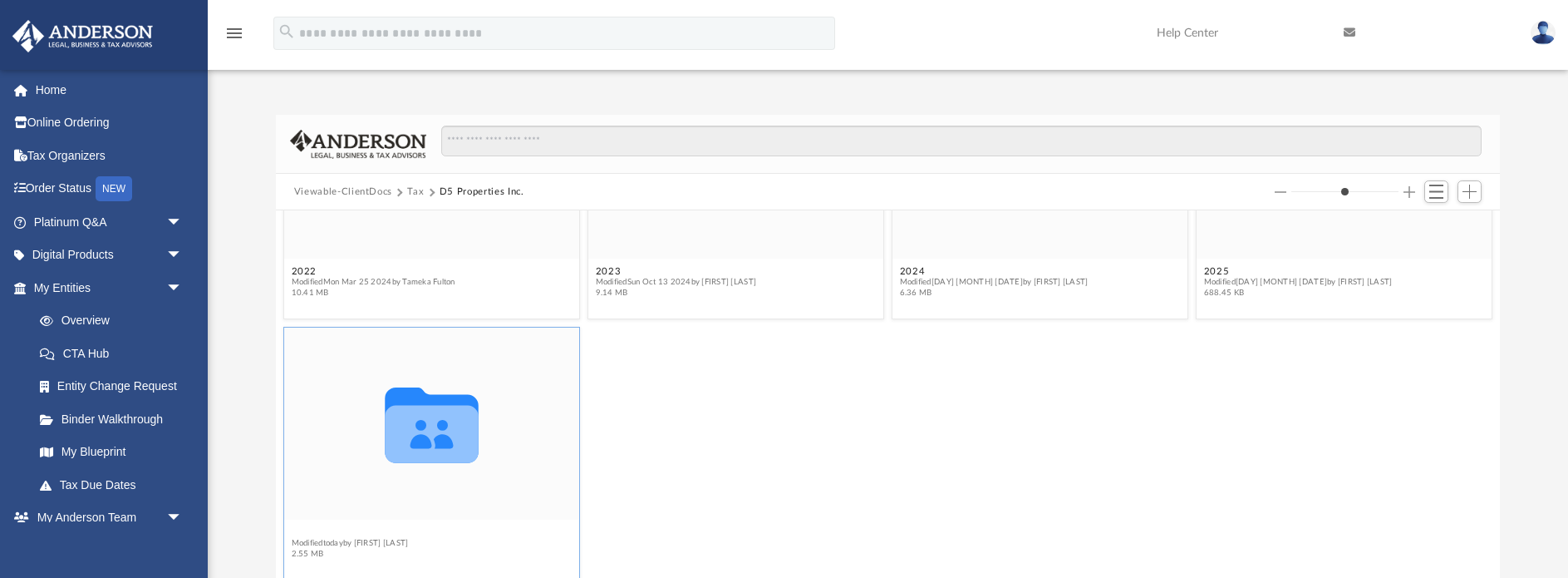 click on "PERM" at bounding box center (349, 531) 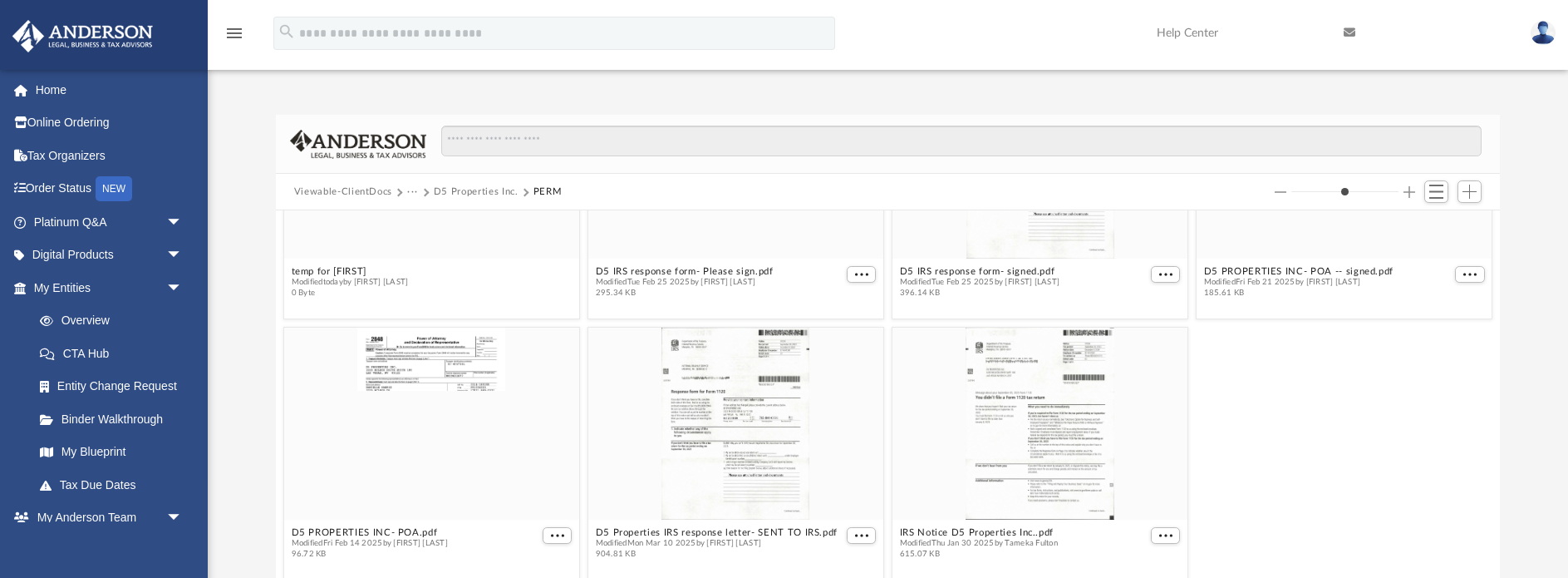 scroll, scrollTop: 0, scrollLeft: 0, axis: both 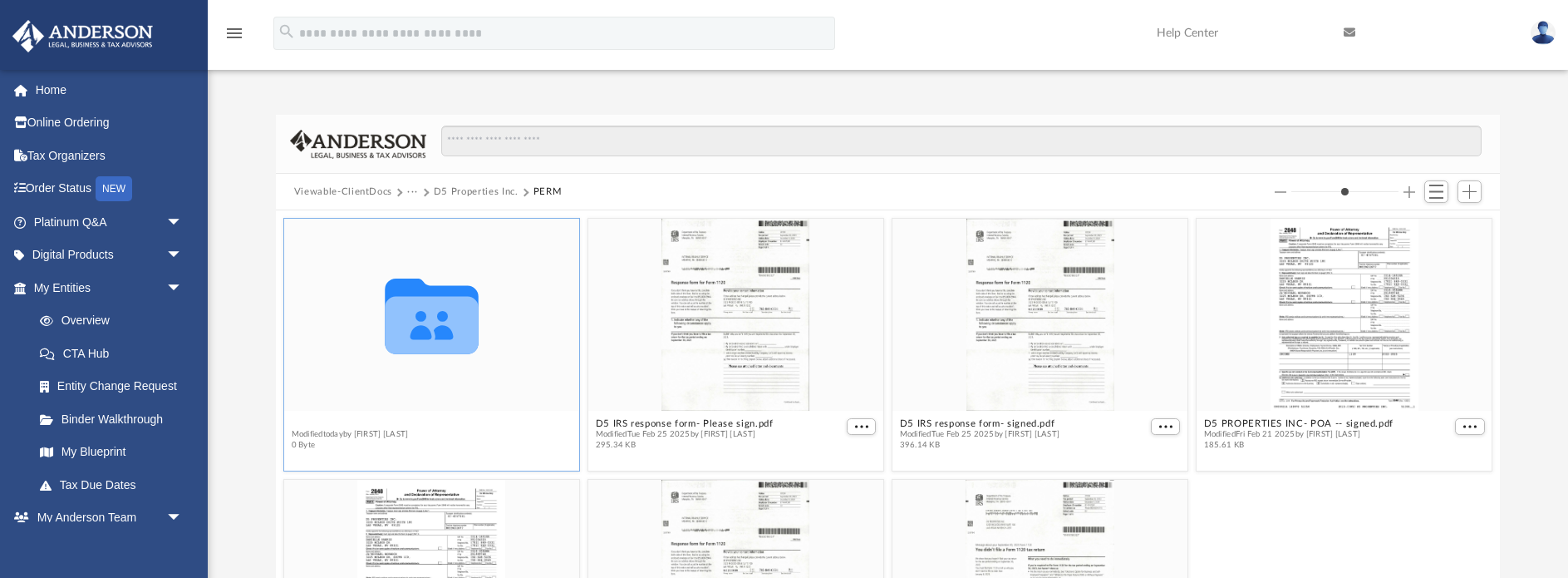 click on "temp for [LAST]" at bounding box center [349, 422] 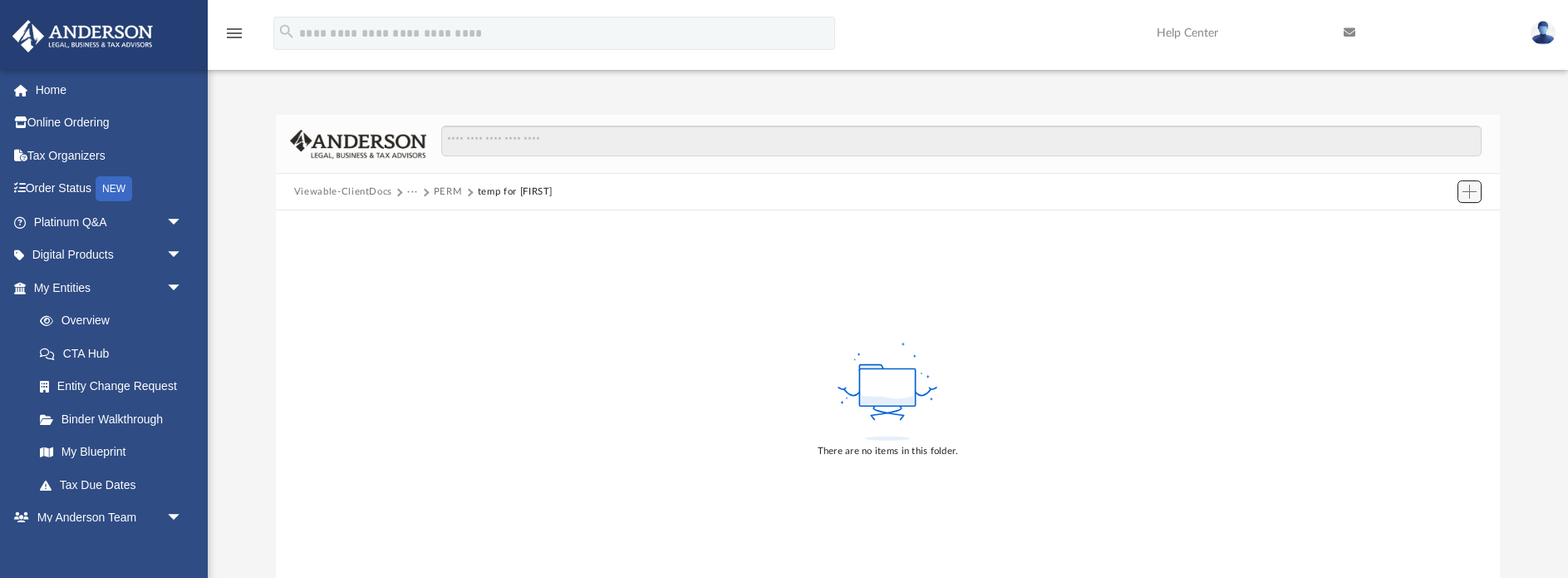 click at bounding box center (1469, 191) 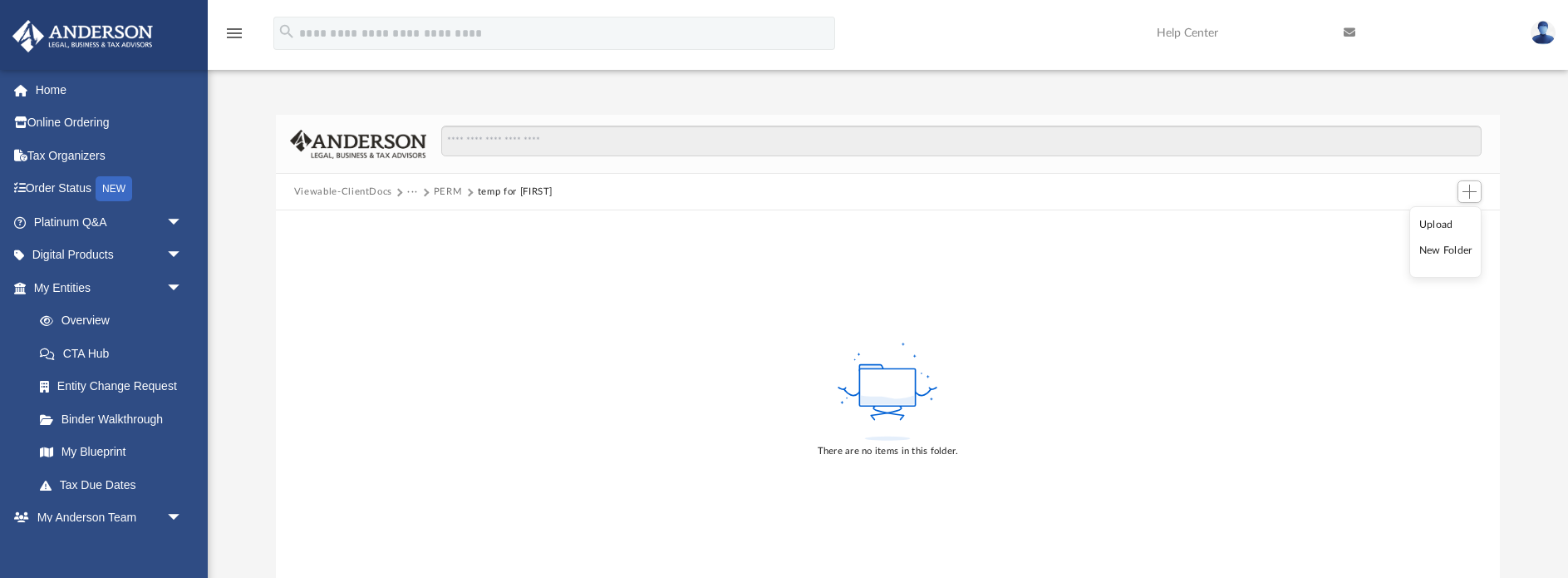 click on "Upload" at bounding box center [1446, 225] 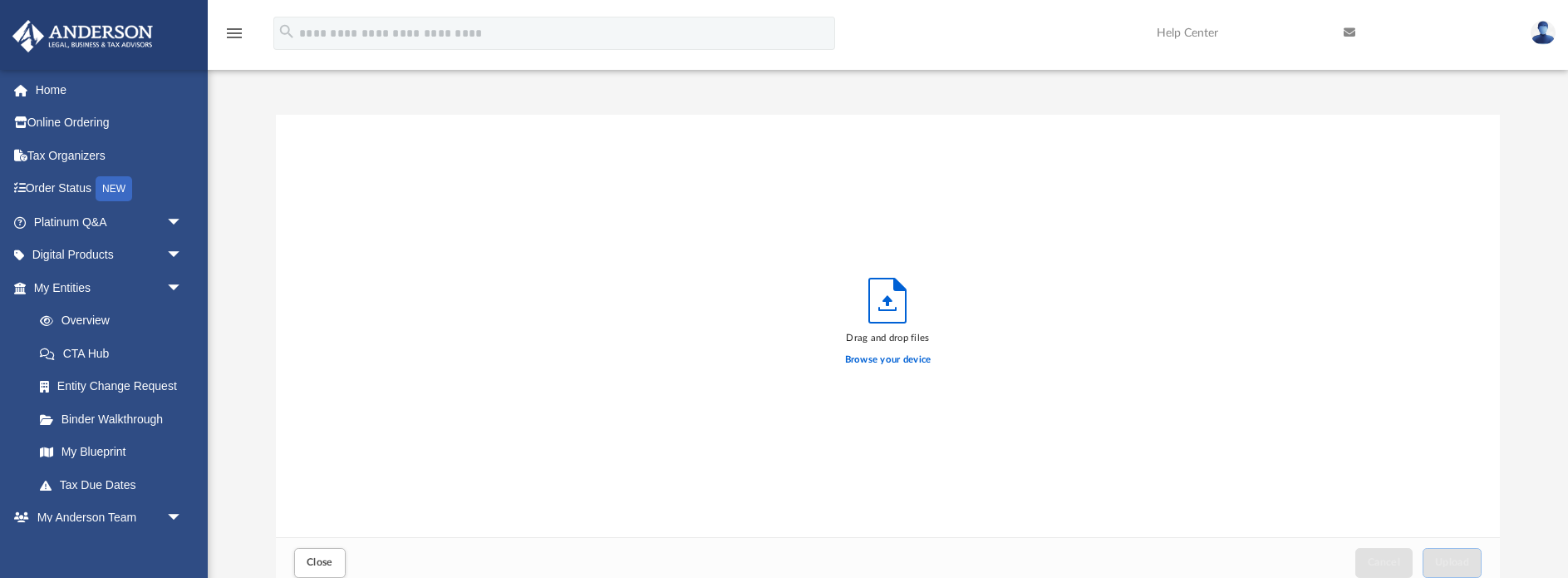 scroll, scrollTop: 1, scrollLeft: 1, axis: both 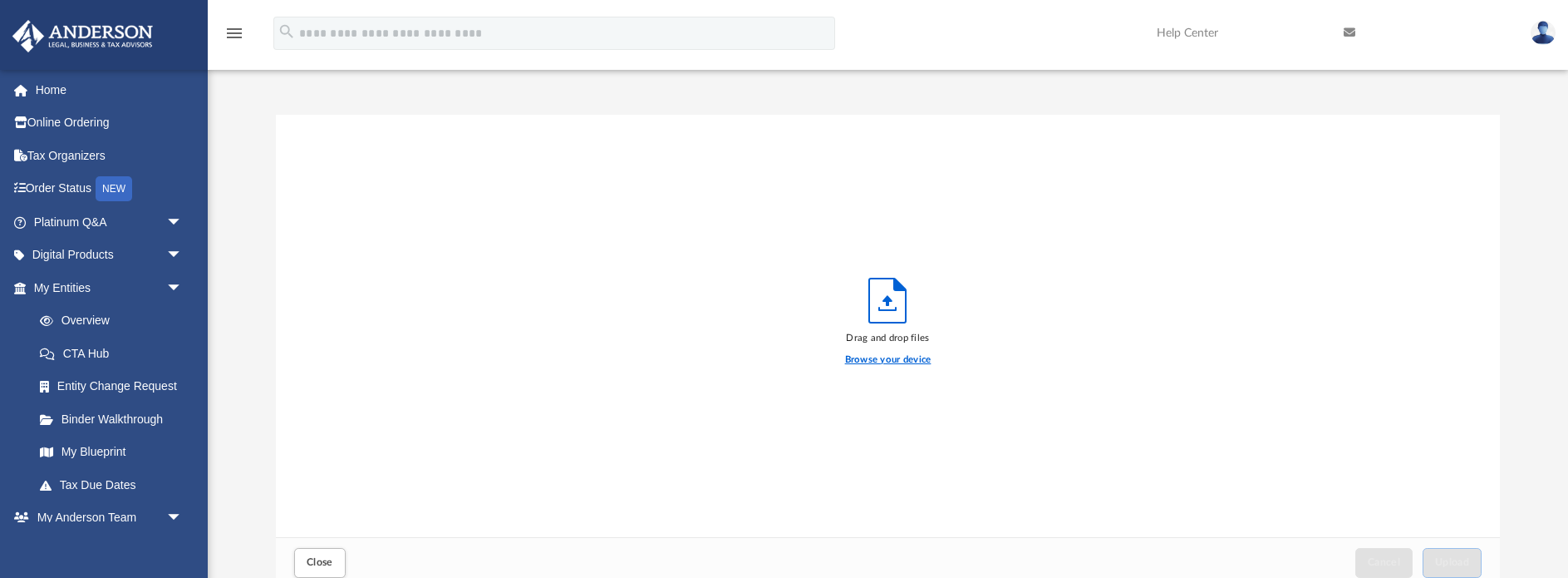 click on "Browse your device" at bounding box center [888, 360] 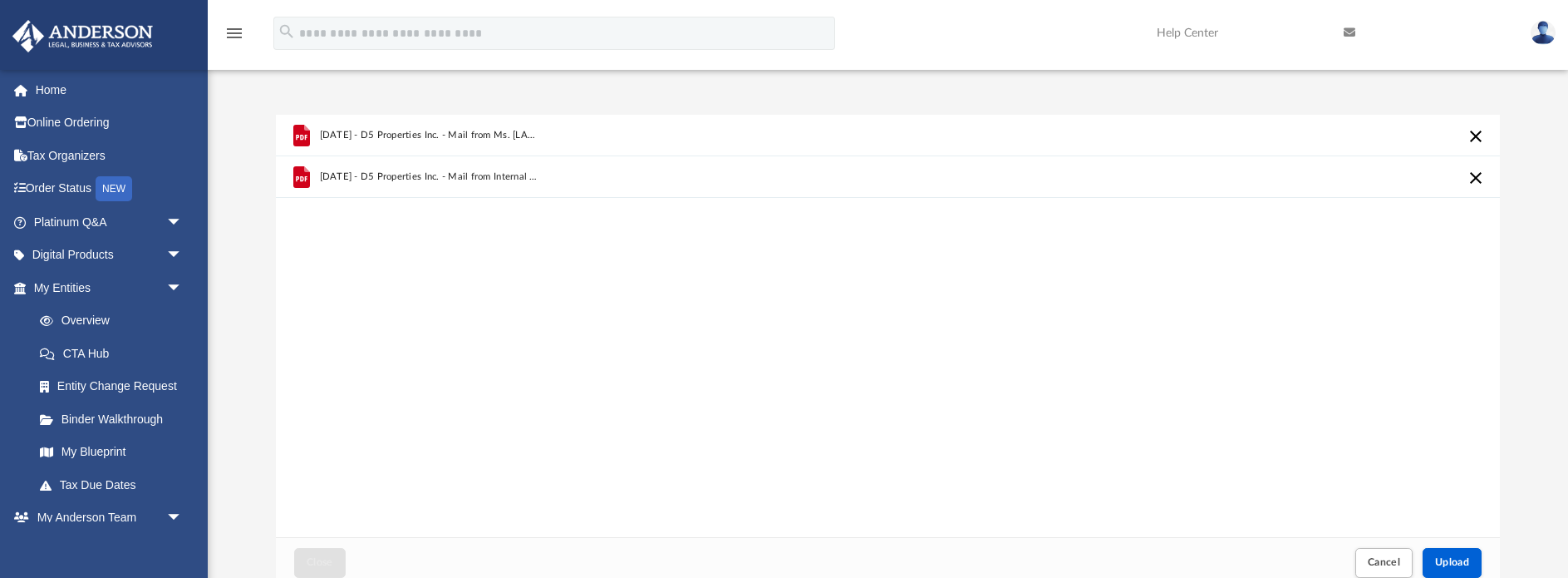 click on "[YEAR].[MONTH].[DAY] ([DAY]_[MONTH]_[YEAR]) - D5 Properties Inc. - Mail from Internal Revenue Service.pdf" at bounding box center (428, 176) 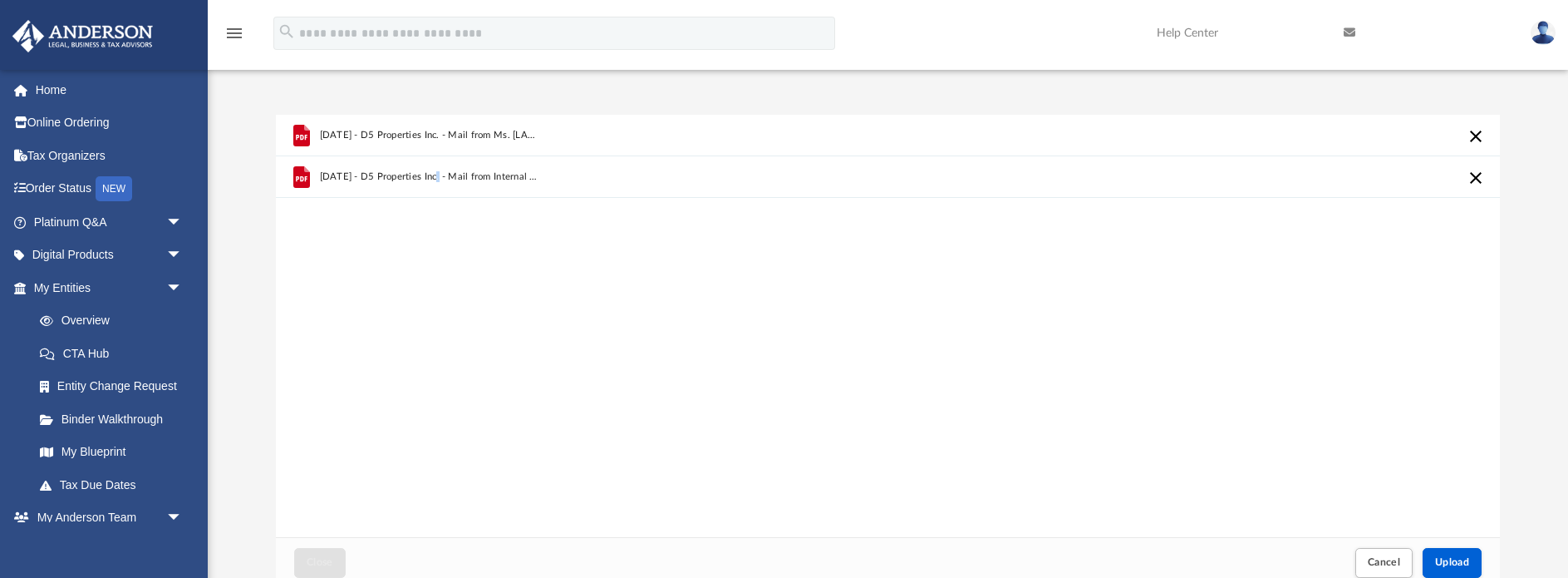 click on "[YEAR].[MONTH].[DAY] ([DAY]_[MONTH]_[YEAR]) - D5 Properties Inc. - Mail from Internal Revenue Service.pdf" at bounding box center (428, 176) 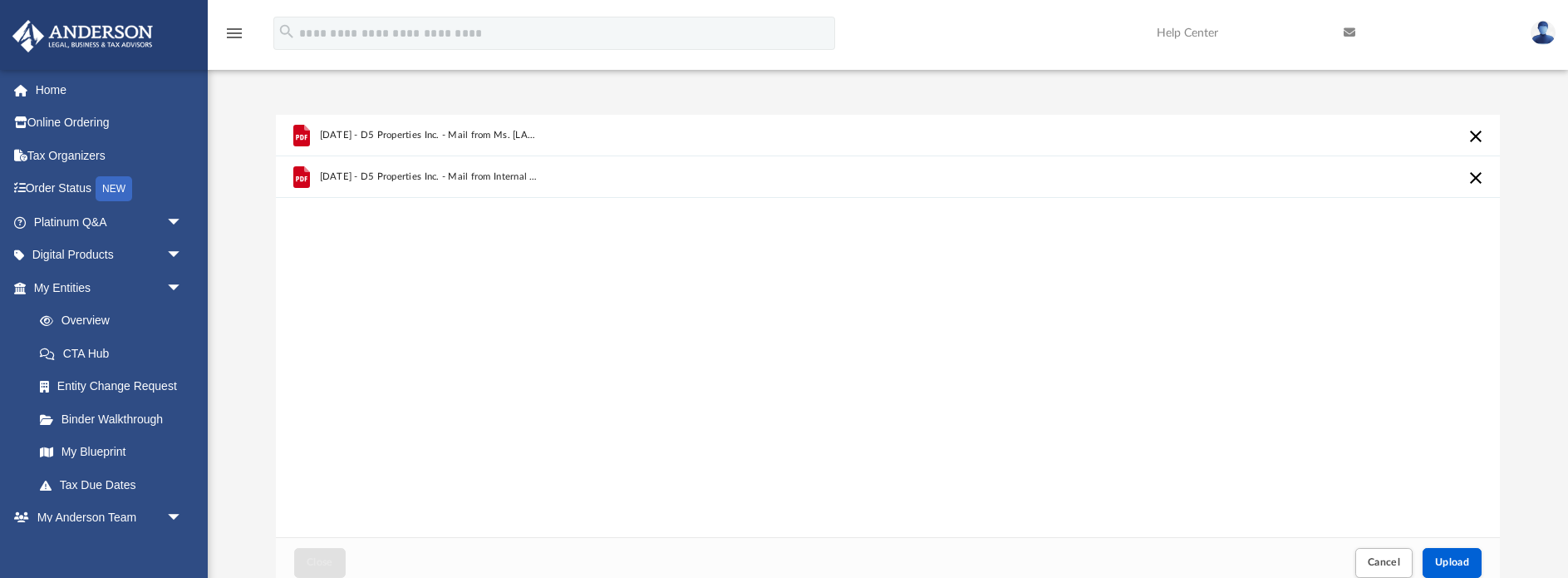 click on "[YEAR].[MONTH].[DAY] ([DAY]_[MONTH]_[YEAR]) - D5 Properties Inc. - Mail from Internal Revenue Service.pdf" at bounding box center (428, 176) 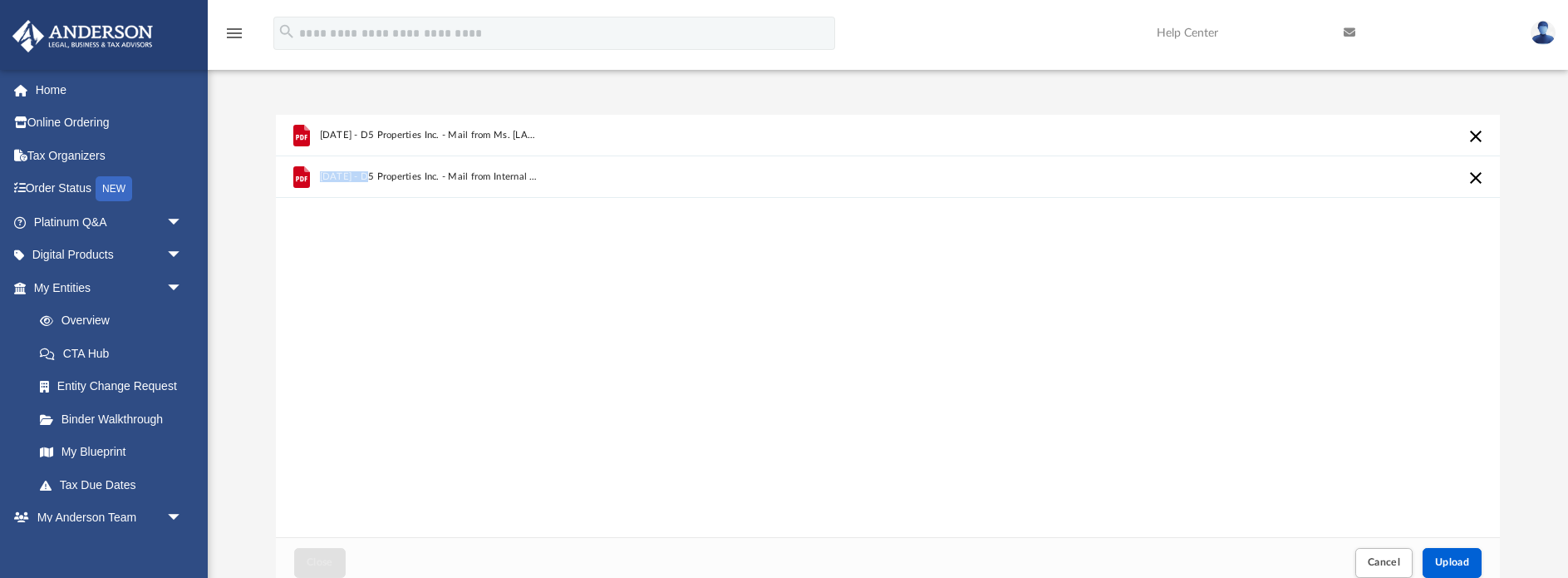 click on "[YEAR].[MONTH].[DAY] ([DAY]_[MONTH]_[YEAR]) - D5 Properties Inc. - Mail from Internal Revenue Service.pdf" at bounding box center (428, 176) 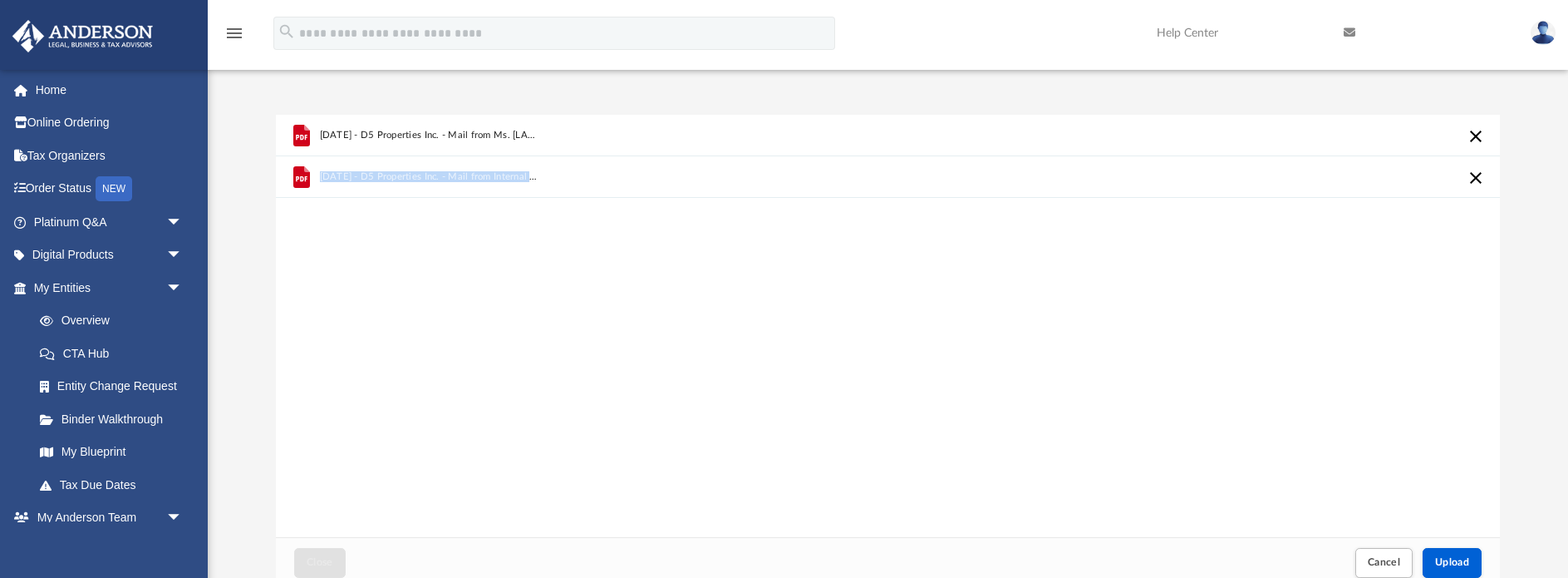 click on "[YEAR].[MONTH].[DAY] ([DAY]_[MONTH]_[YEAR]) - D5 Properties Inc. - Mail from Internal Revenue Service.pdf" at bounding box center [428, 176] 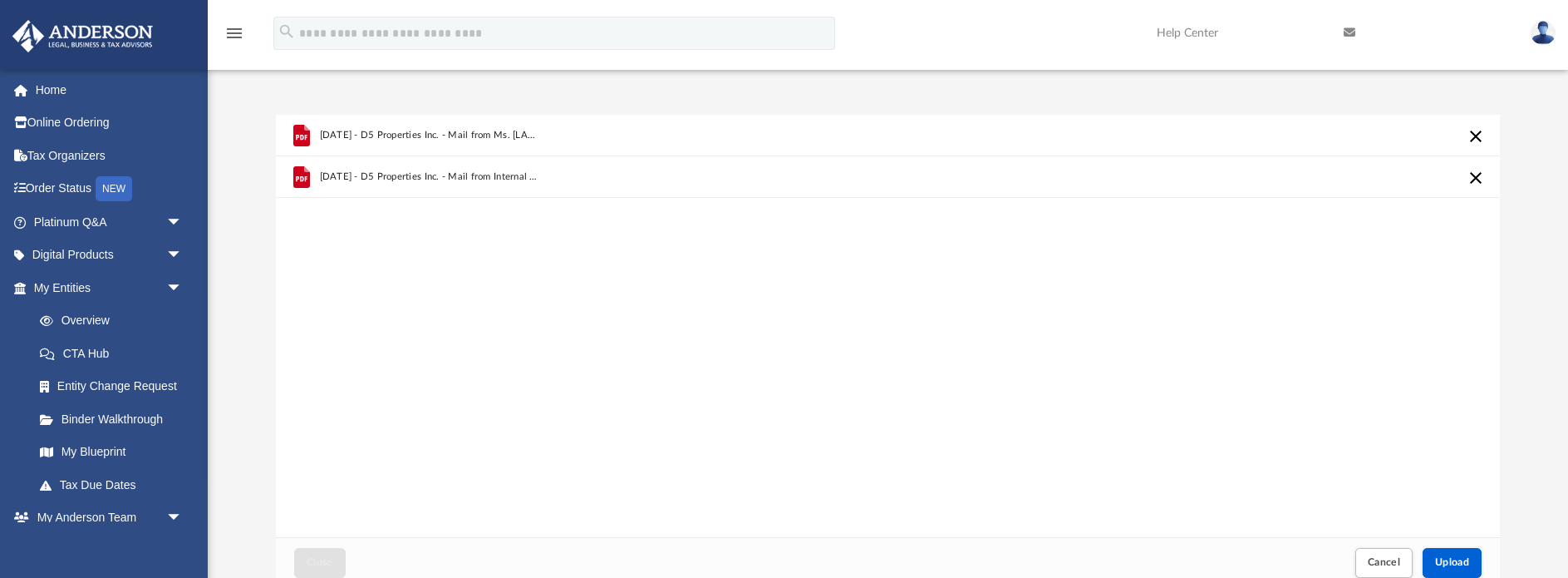 click 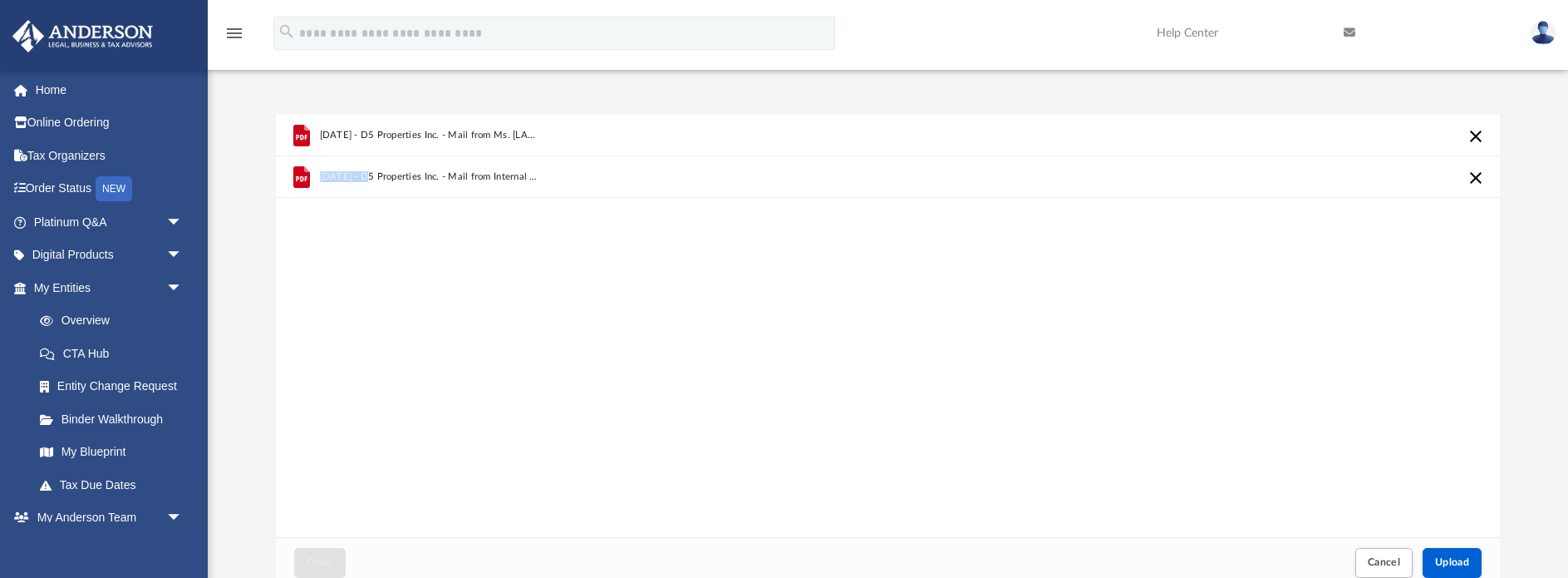click 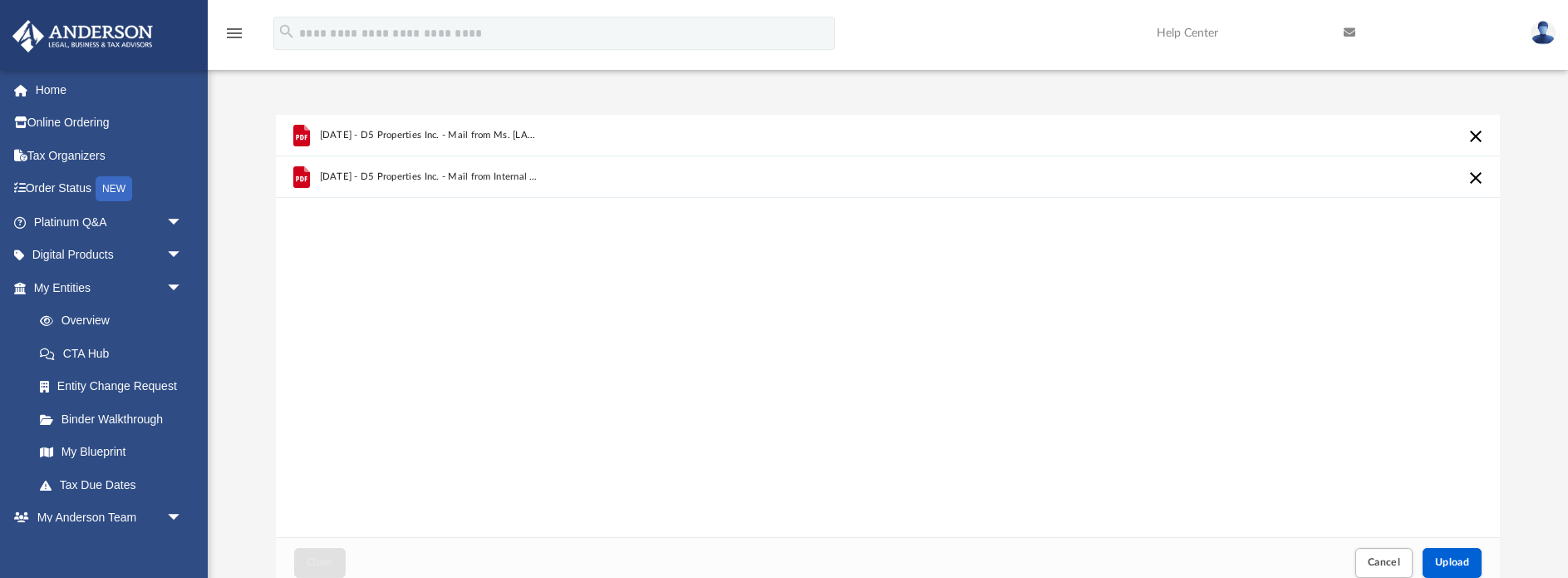 click on "2025.07.07 (10_54_08) - D5 Properties Inc. - Mail from Ms. H. Lewis (1).pdf" at bounding box center [428, 135] 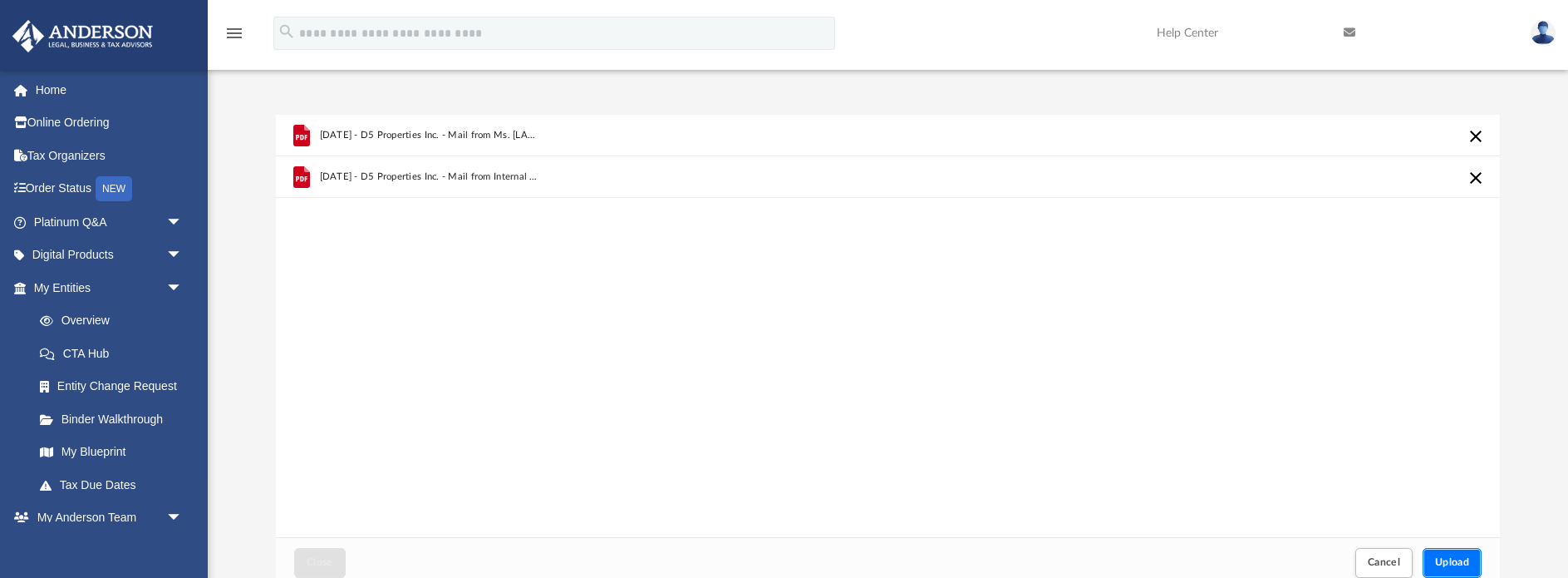 click on "Upload" at bounding box center [1452, 562] 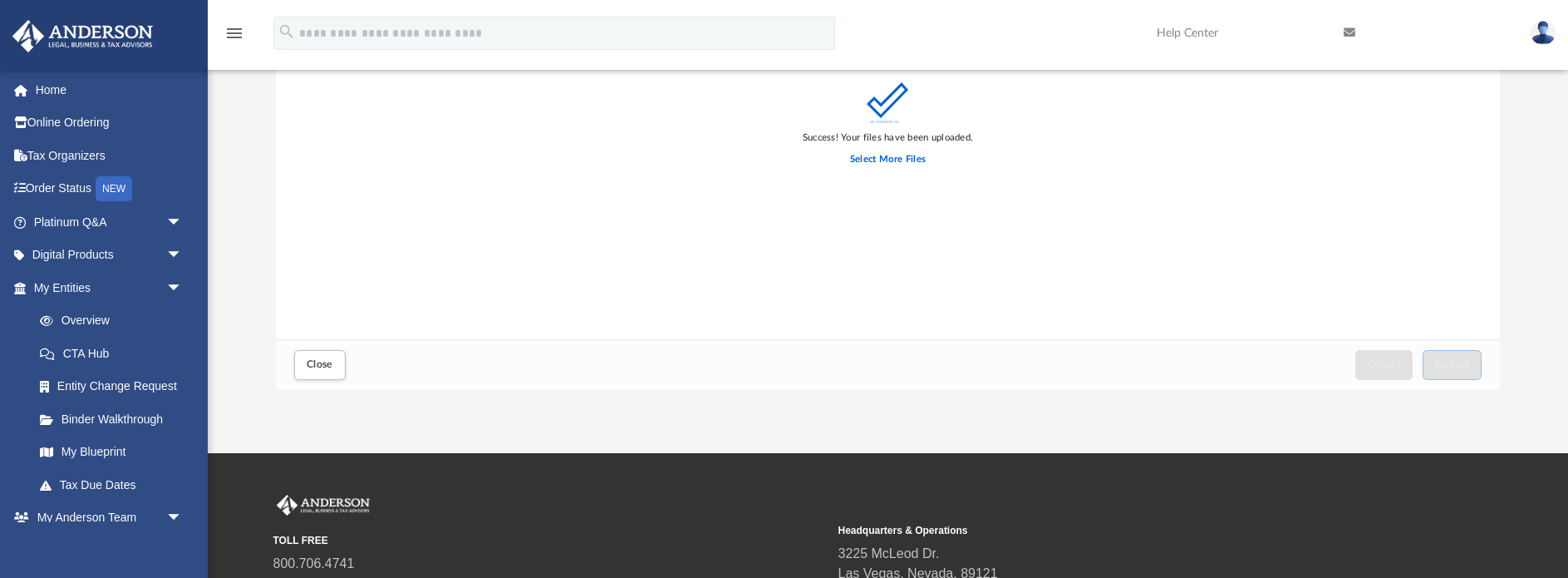 scroll, scrollTop: 370, scrollLeft: 0, axis: vertical 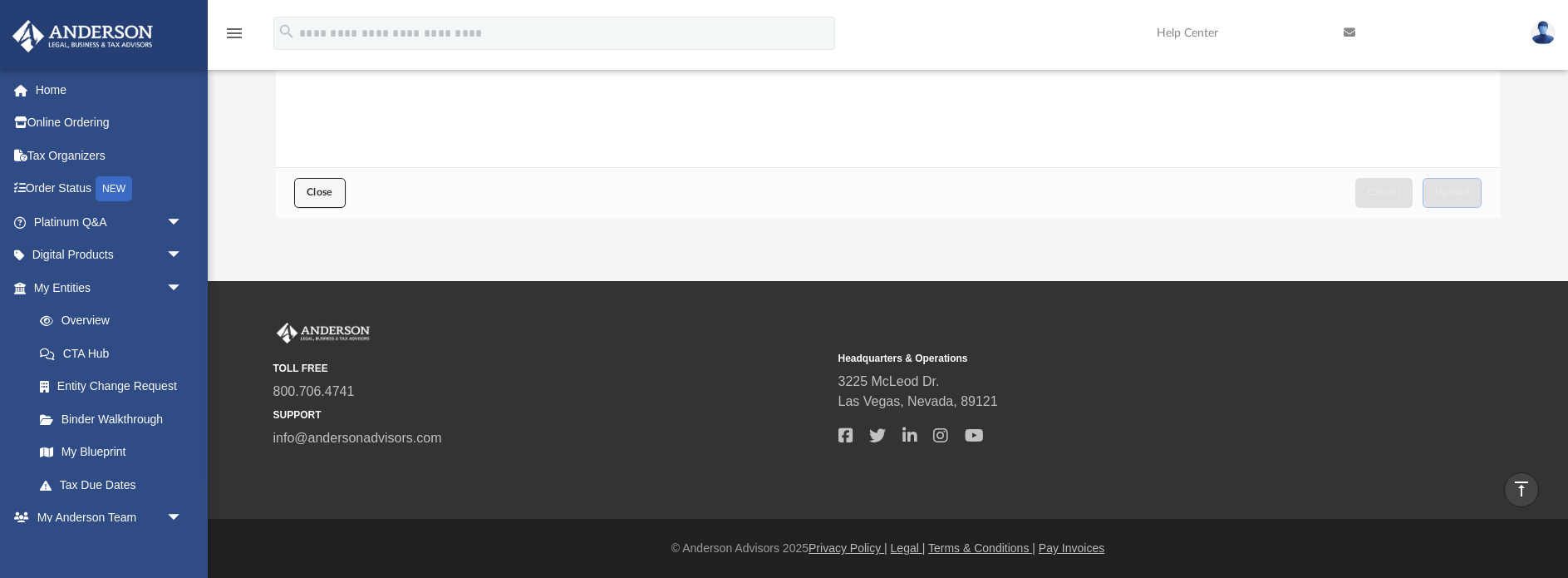 click on "Close" at bounding box center [320, 192] 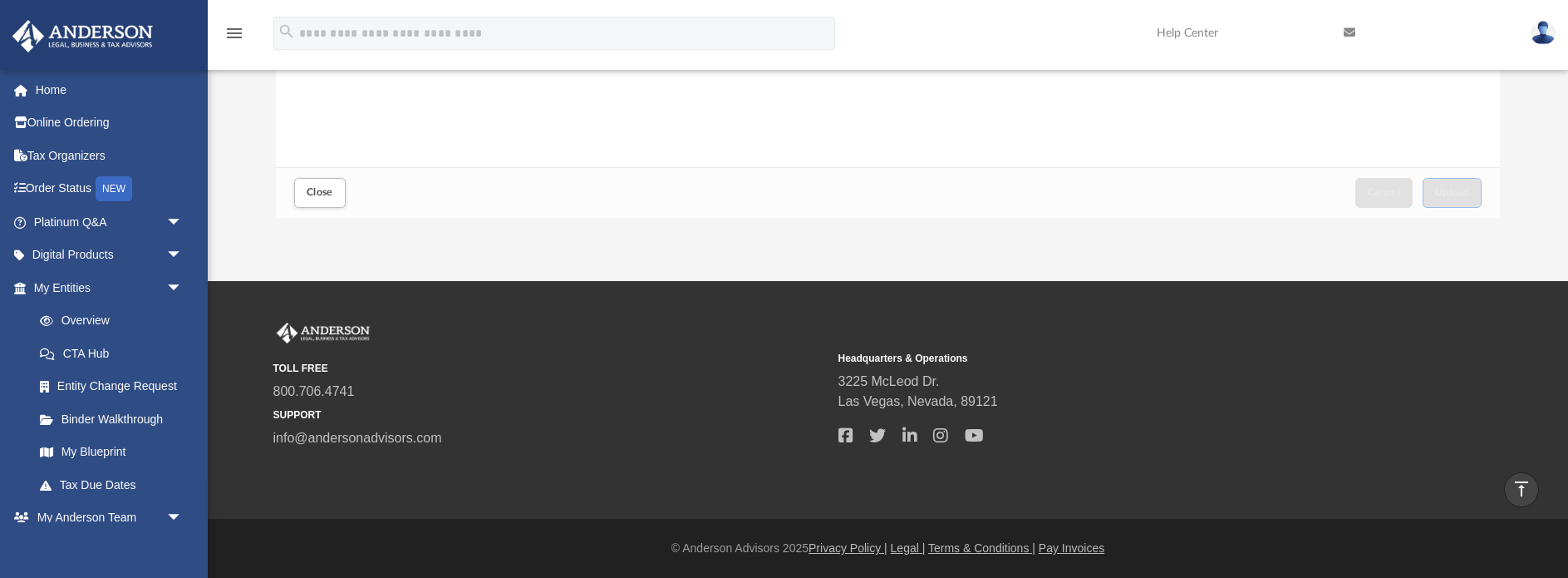 scroll, scrollTop: 0, scrollLeft: 0, axis: both 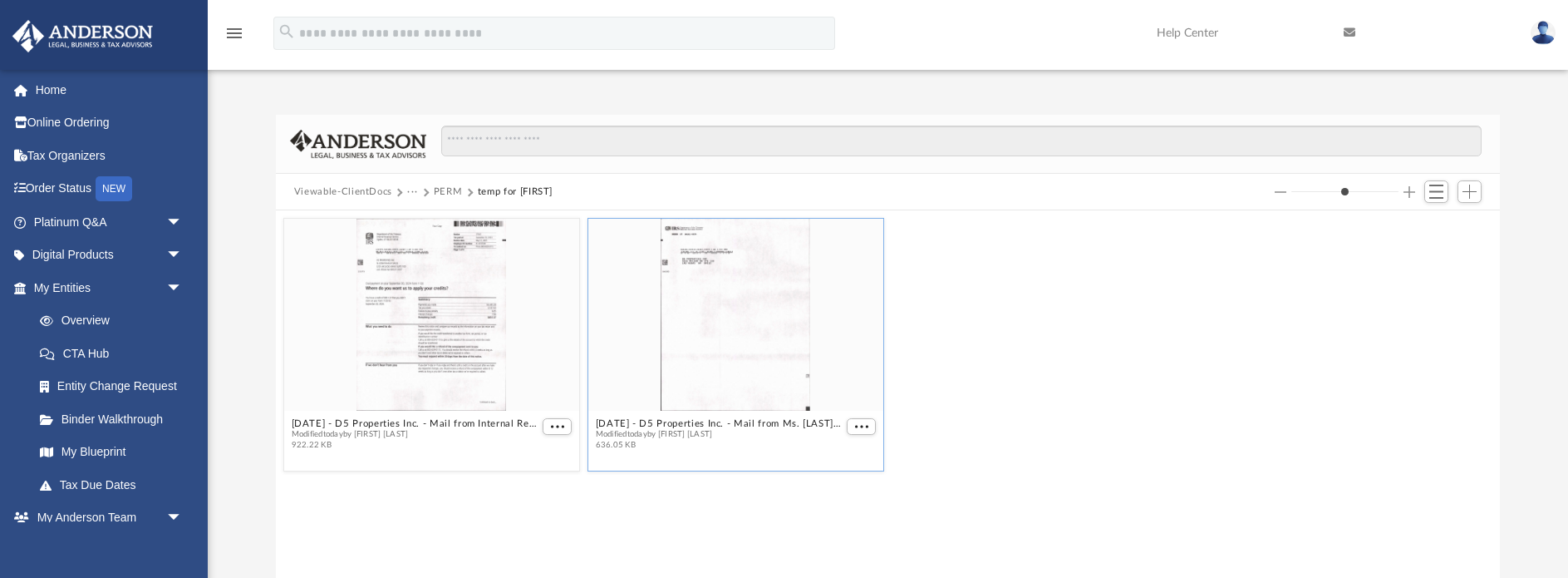 click at bounding box center [735, 314] 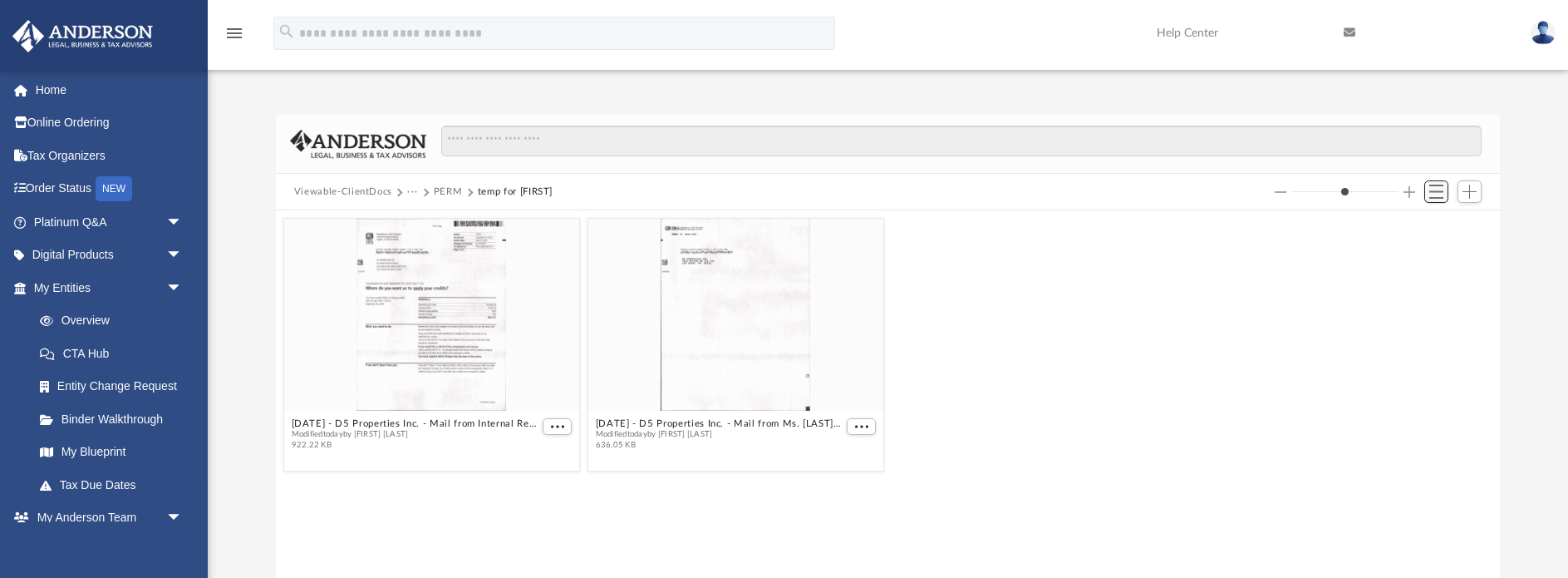 click at bounding box center [1436, 191] 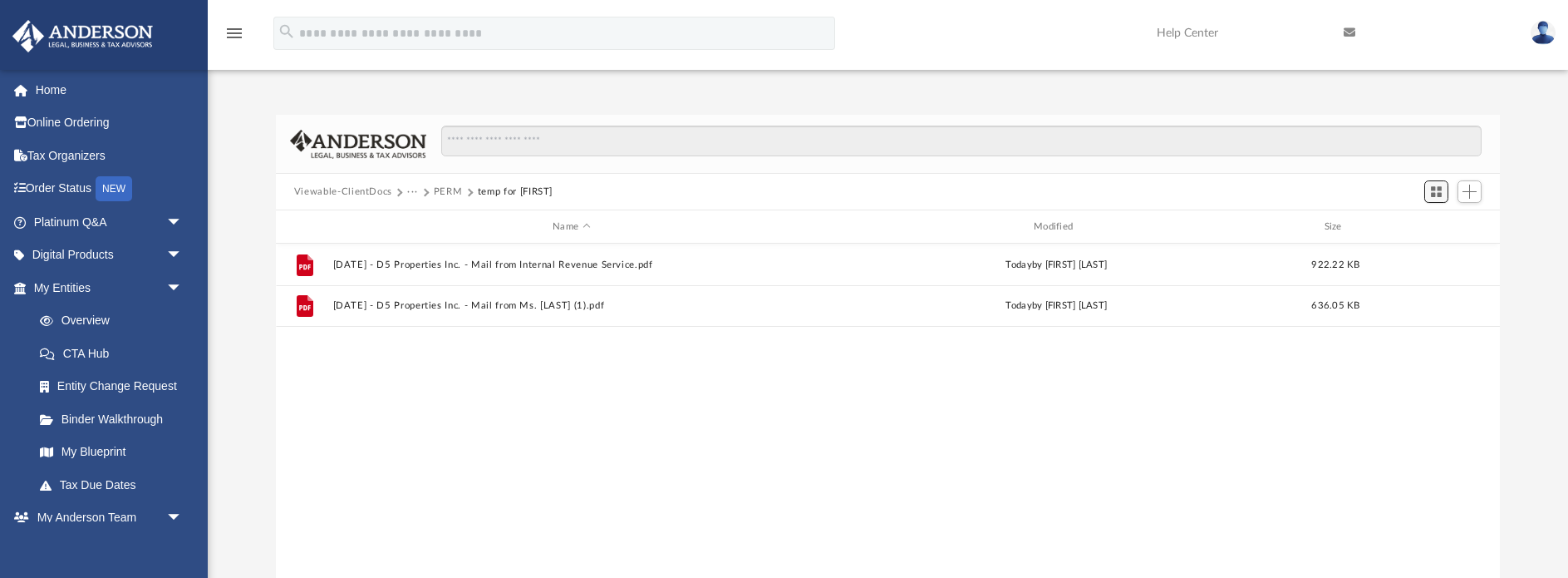 scroll, scrollTop: 1, scrollLeft: 1, axis: both 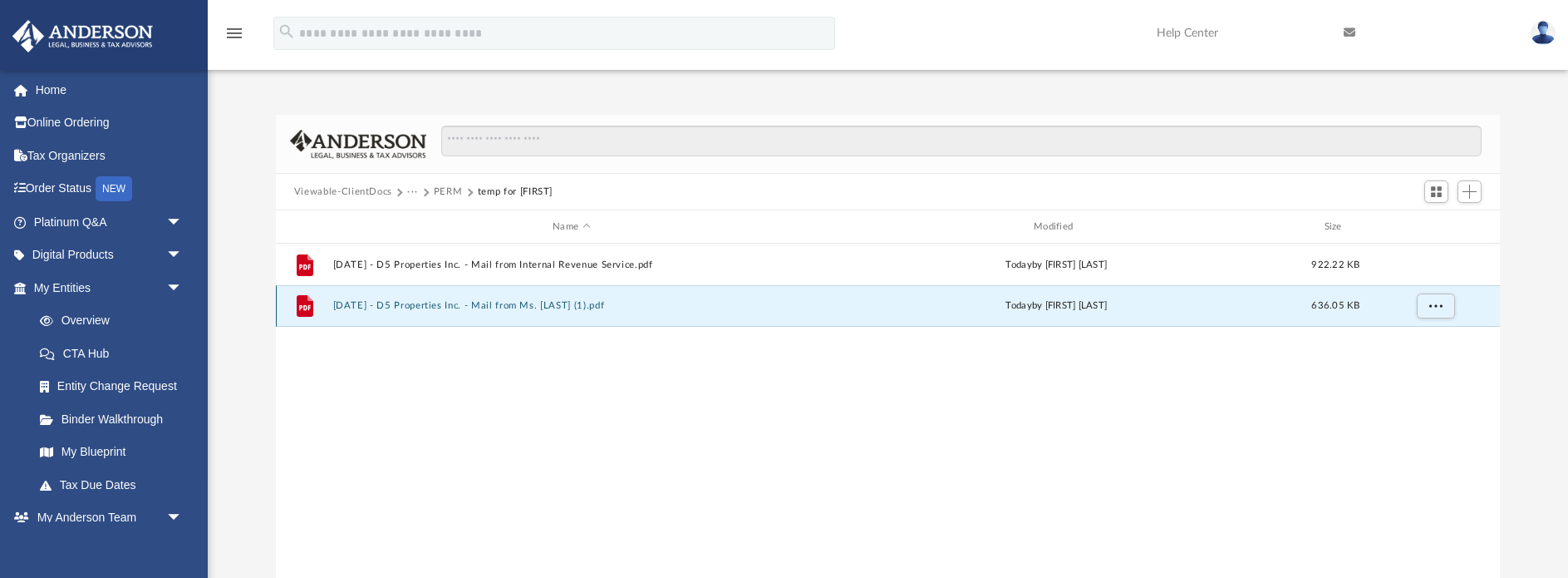 click on "2025.07.07 (10_54_08) - D5 Properties Inc. - Mail from Ms. H. Lewis (1).pdf" at bounding box center [571, 305] 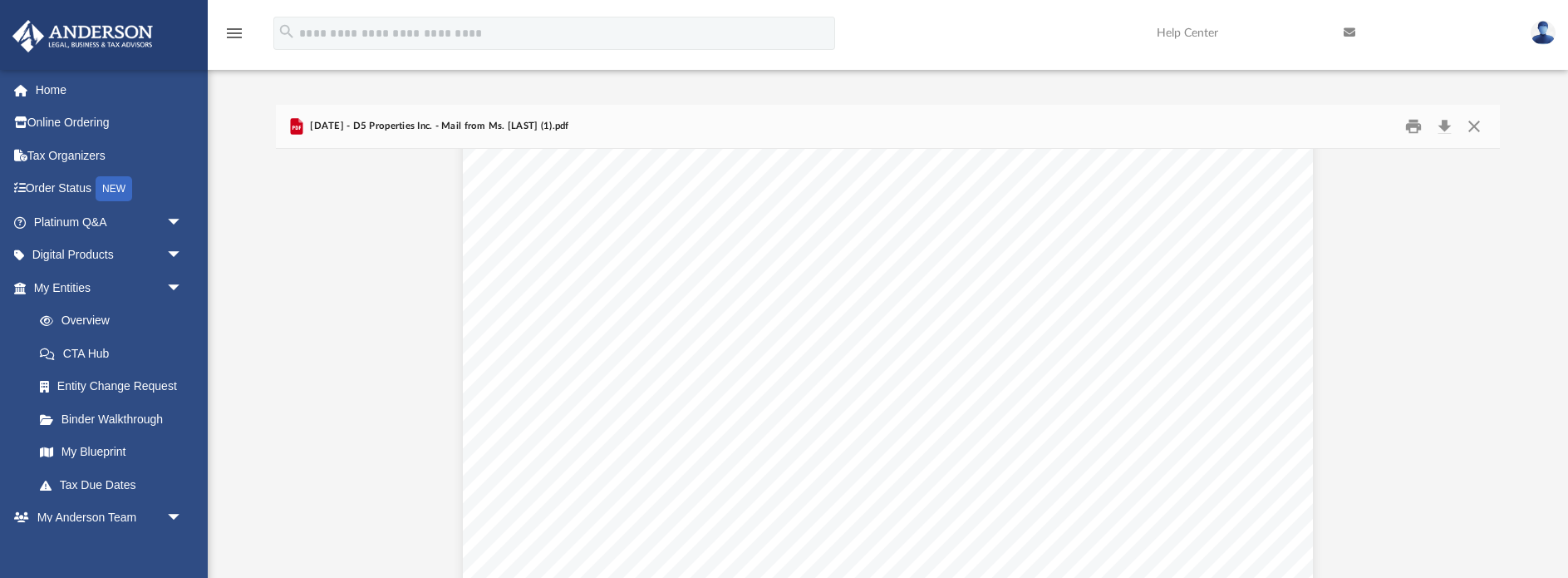 scroll, scrollTop: 4766, scrollLeft: 0, axis: vertical 